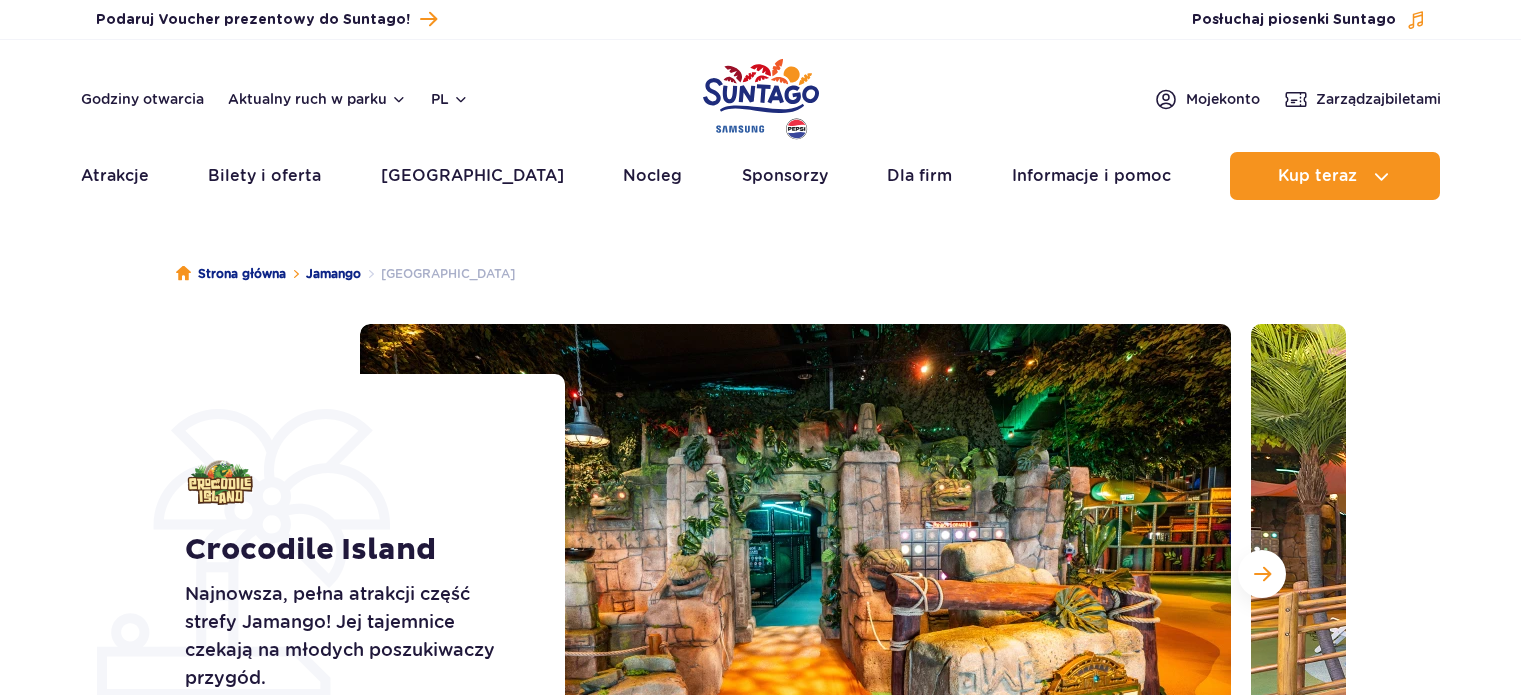 scroll, scrollTop: 0, scrollLeft: 0, axis: both 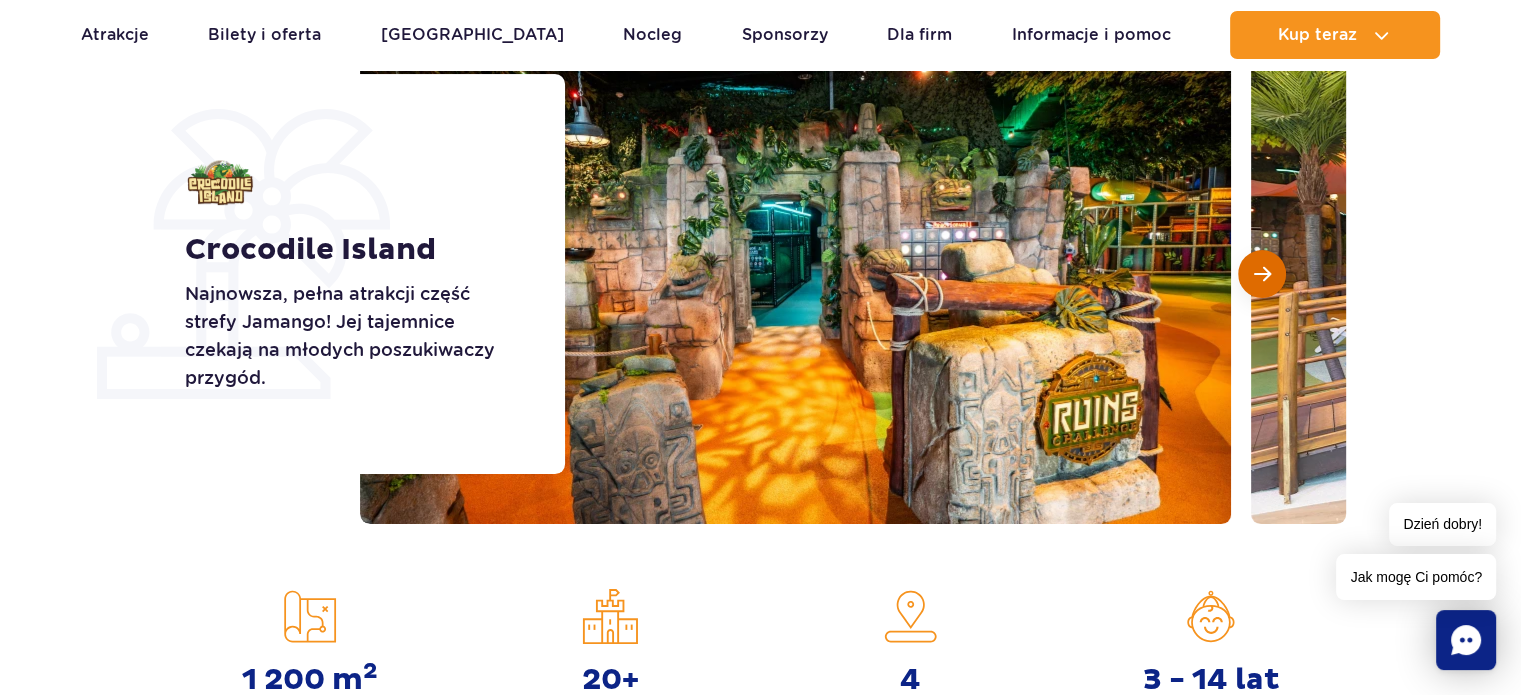 click at bounding box center (1262, 274) 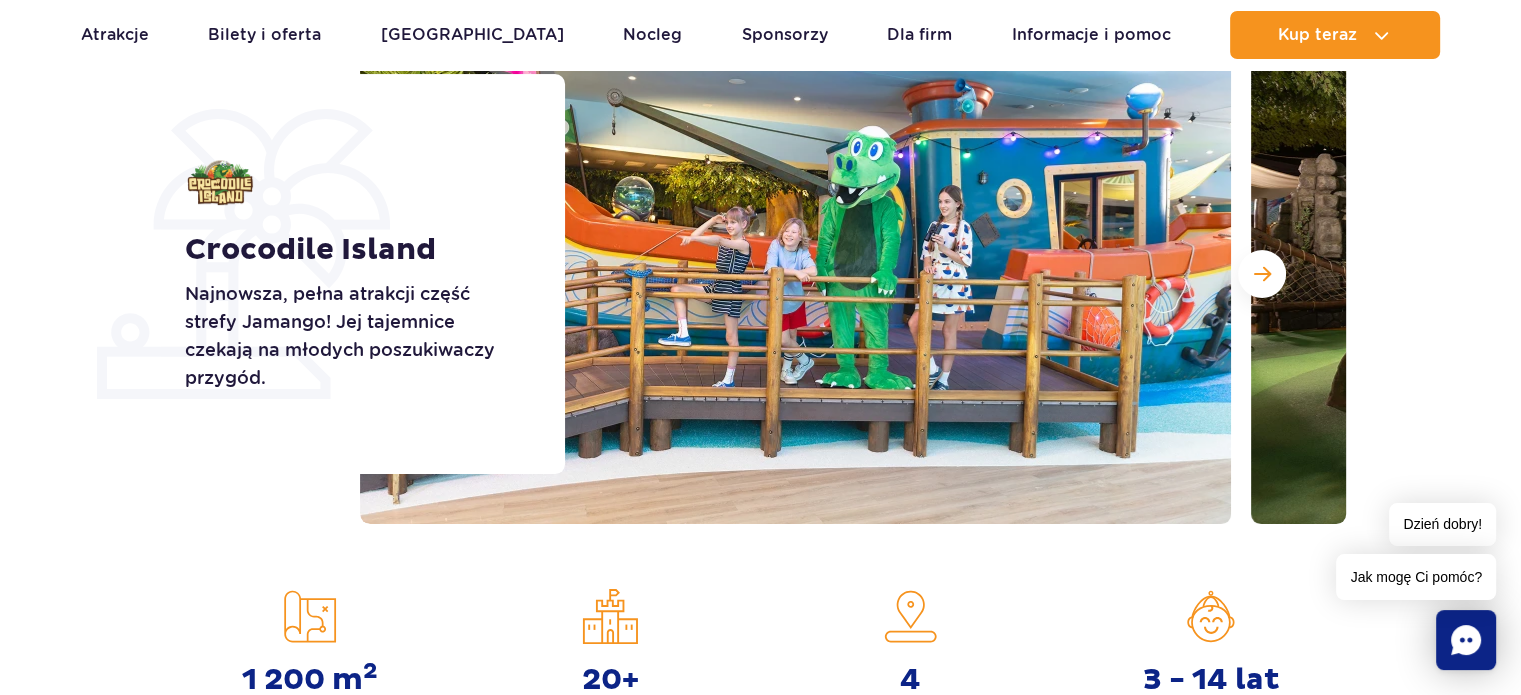 click 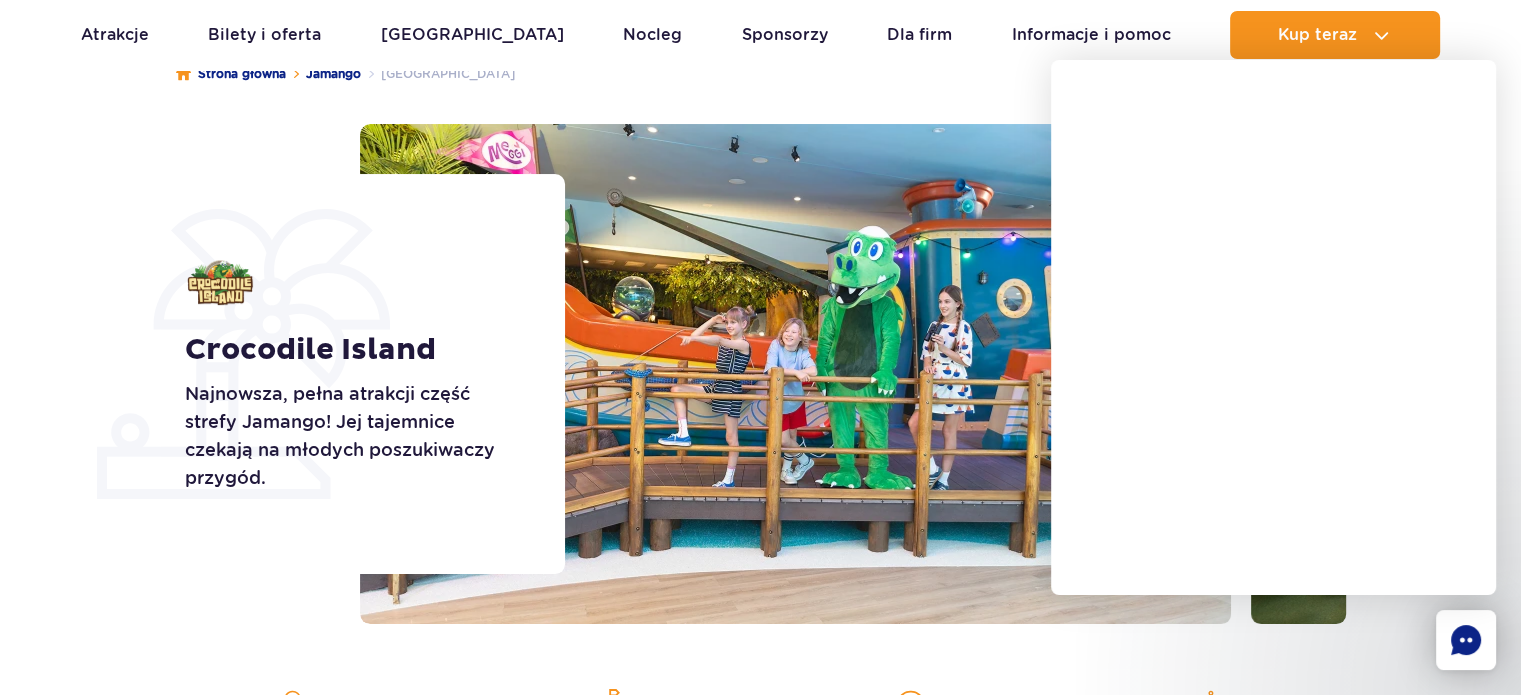 scroll, scrollTop: 200, scrollLeft: 0, axis: vertical 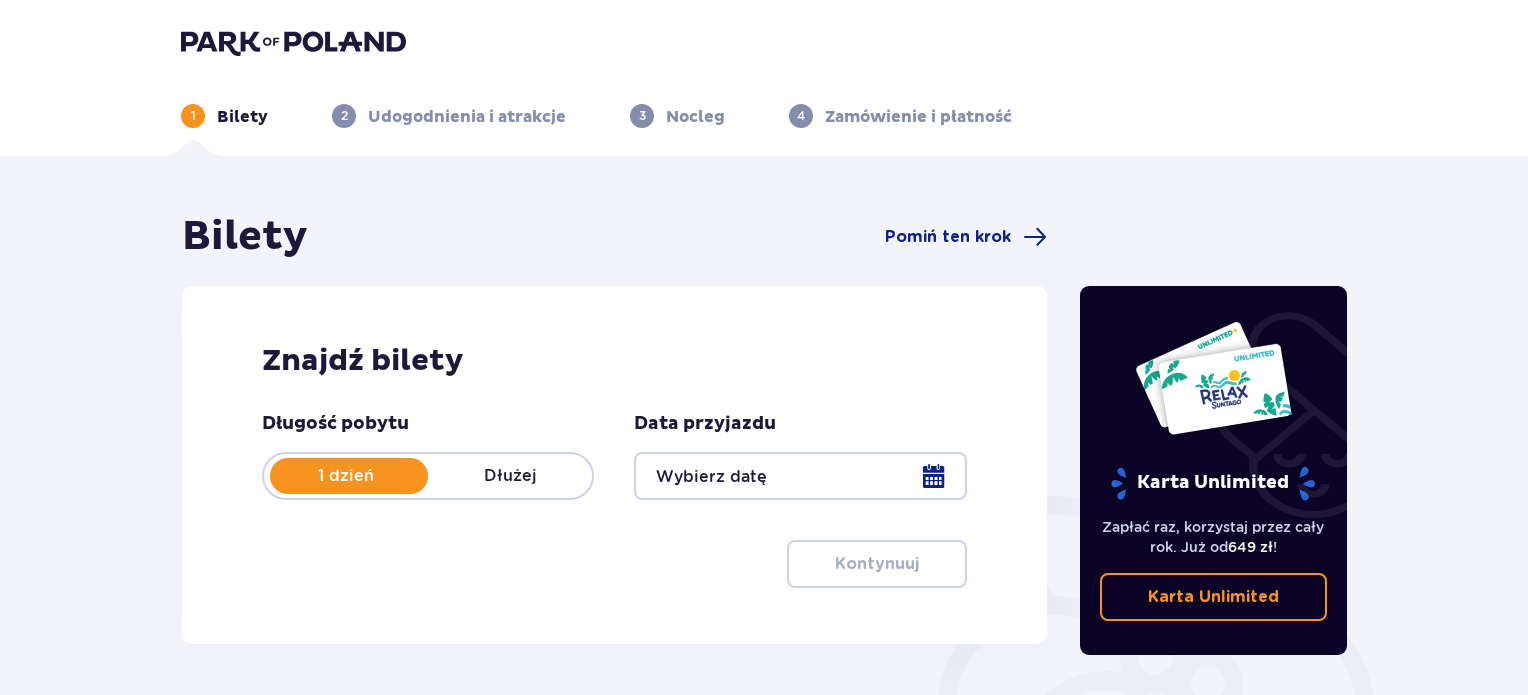 click at bounding box center [800, 476] 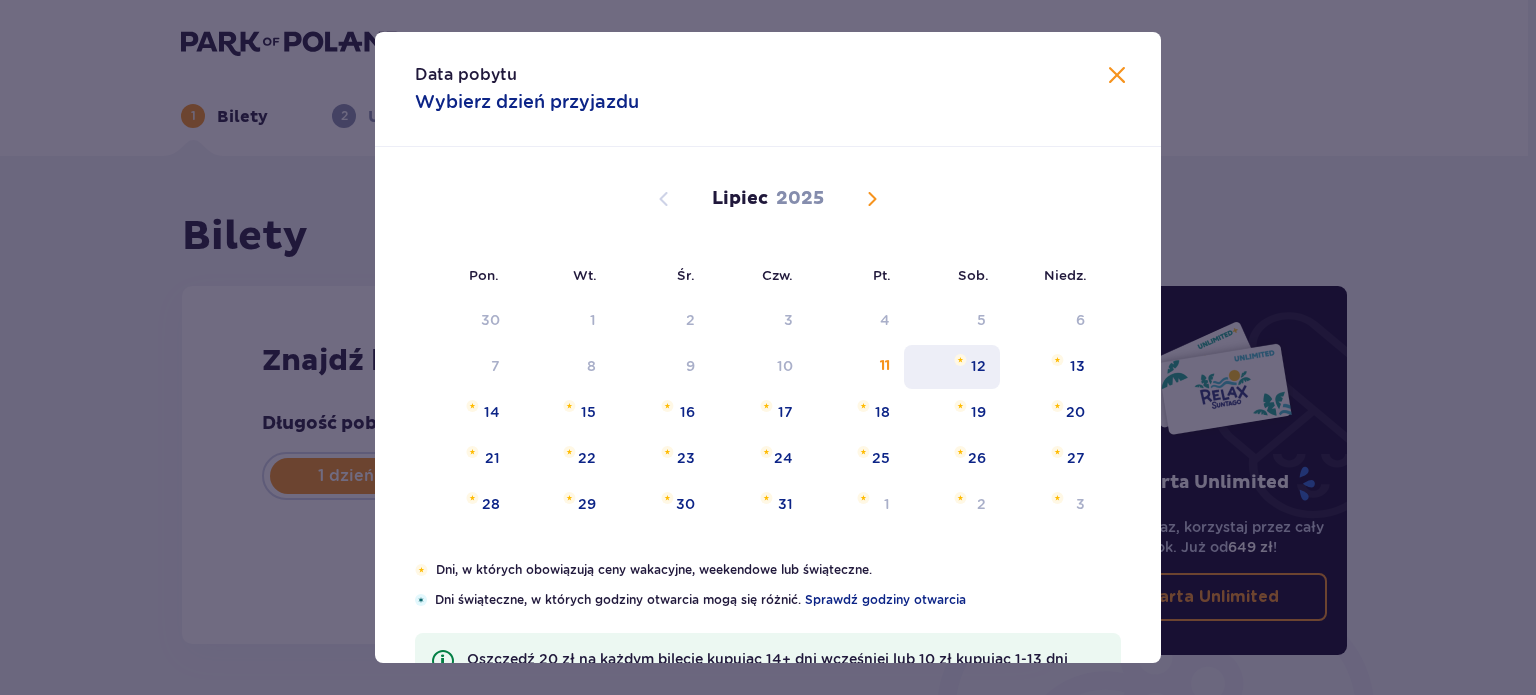 click on "12" at bounding box center (978, 366) 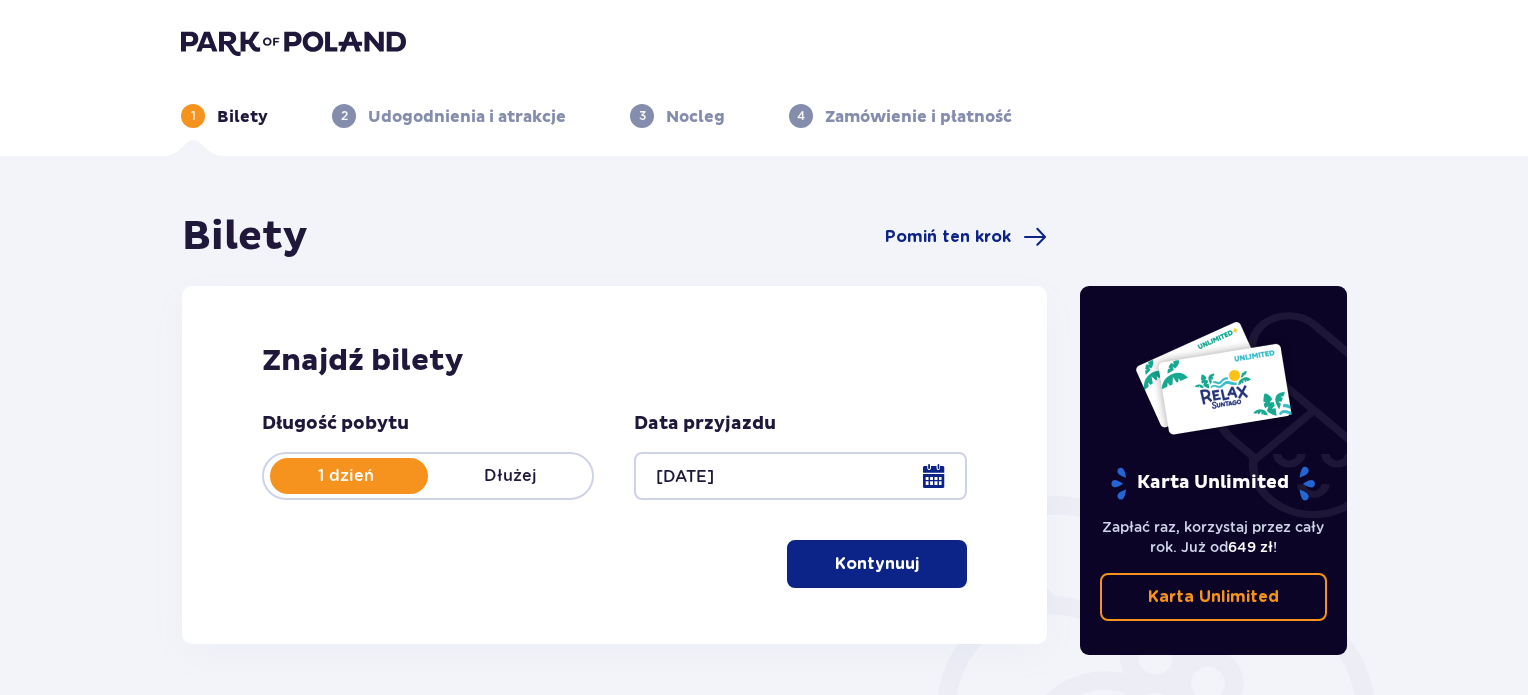 click on "Kontynuuj" at bounding box center [877, 564] 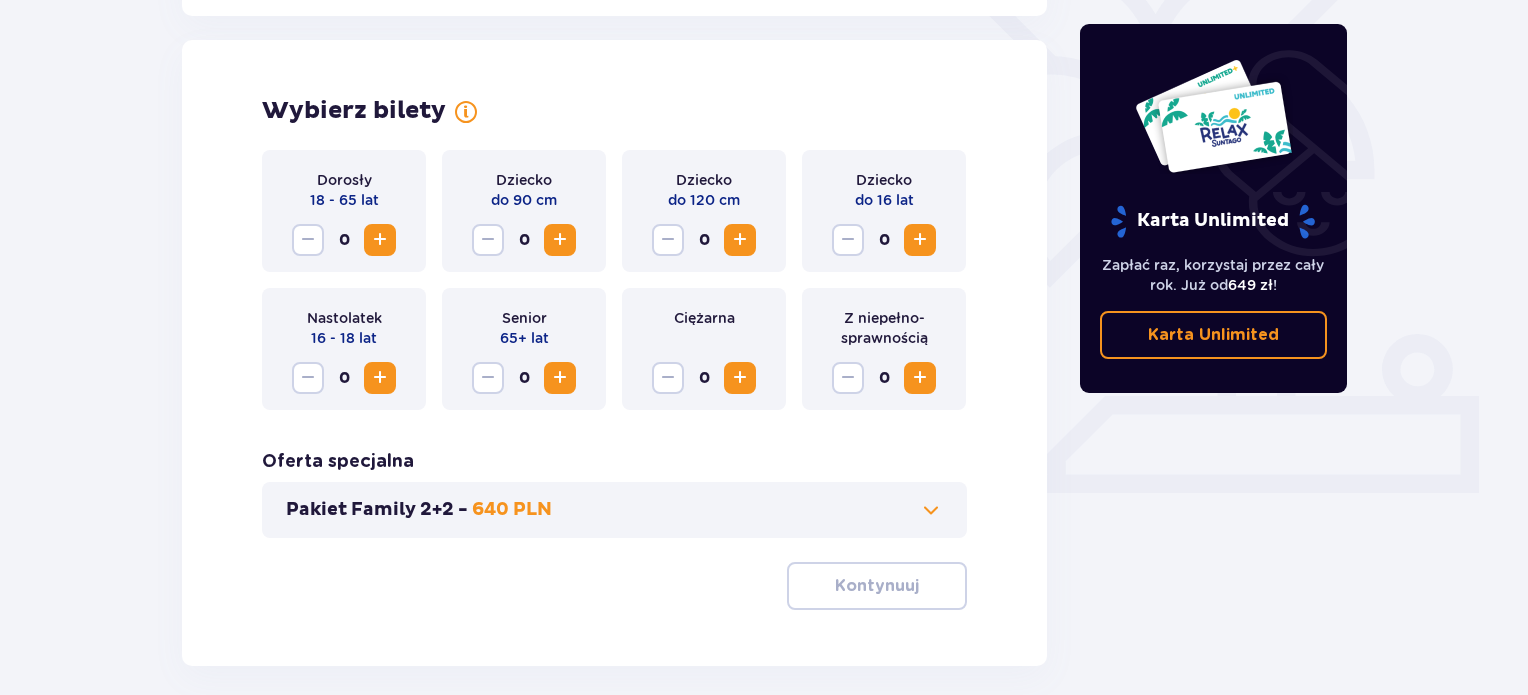 scroll, scrollTop: 556, scrollLeft: 0, axis: vertical 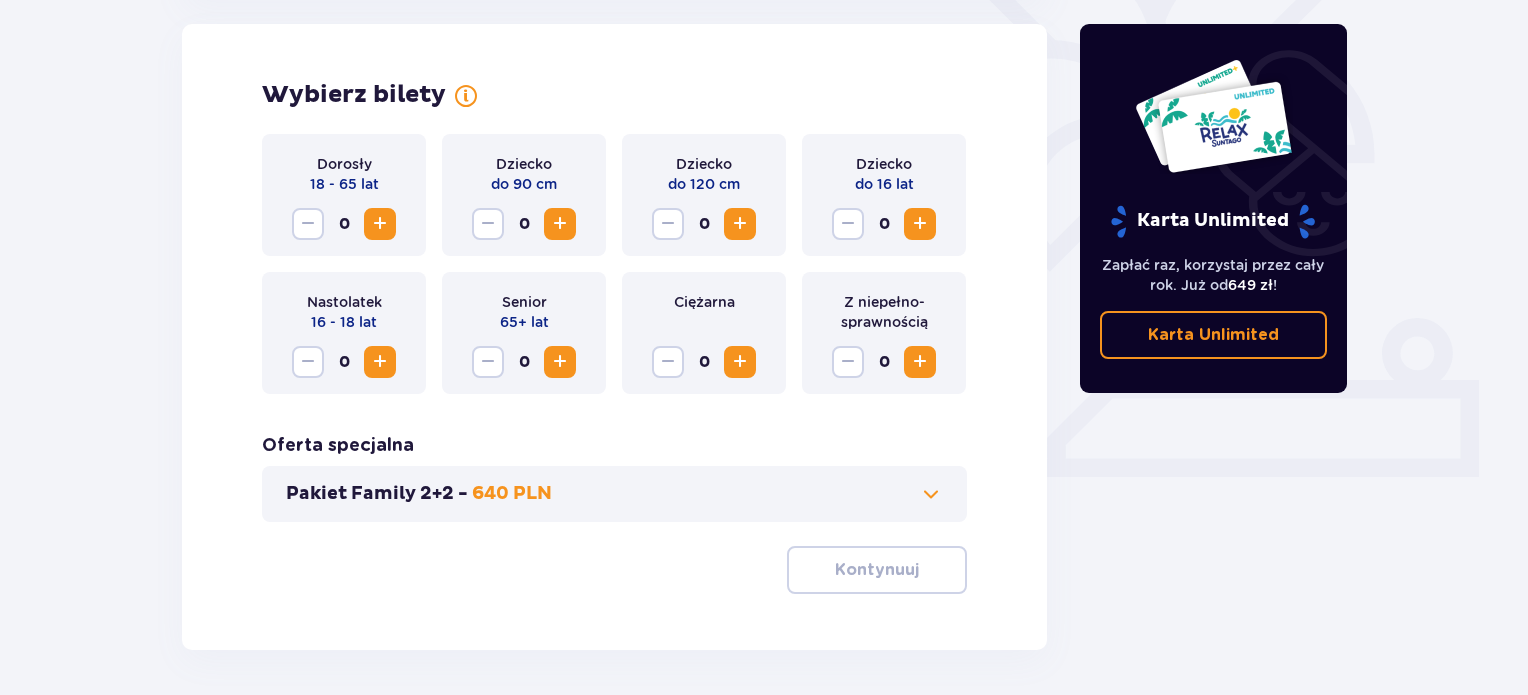 click at bounding box center [920, 362] 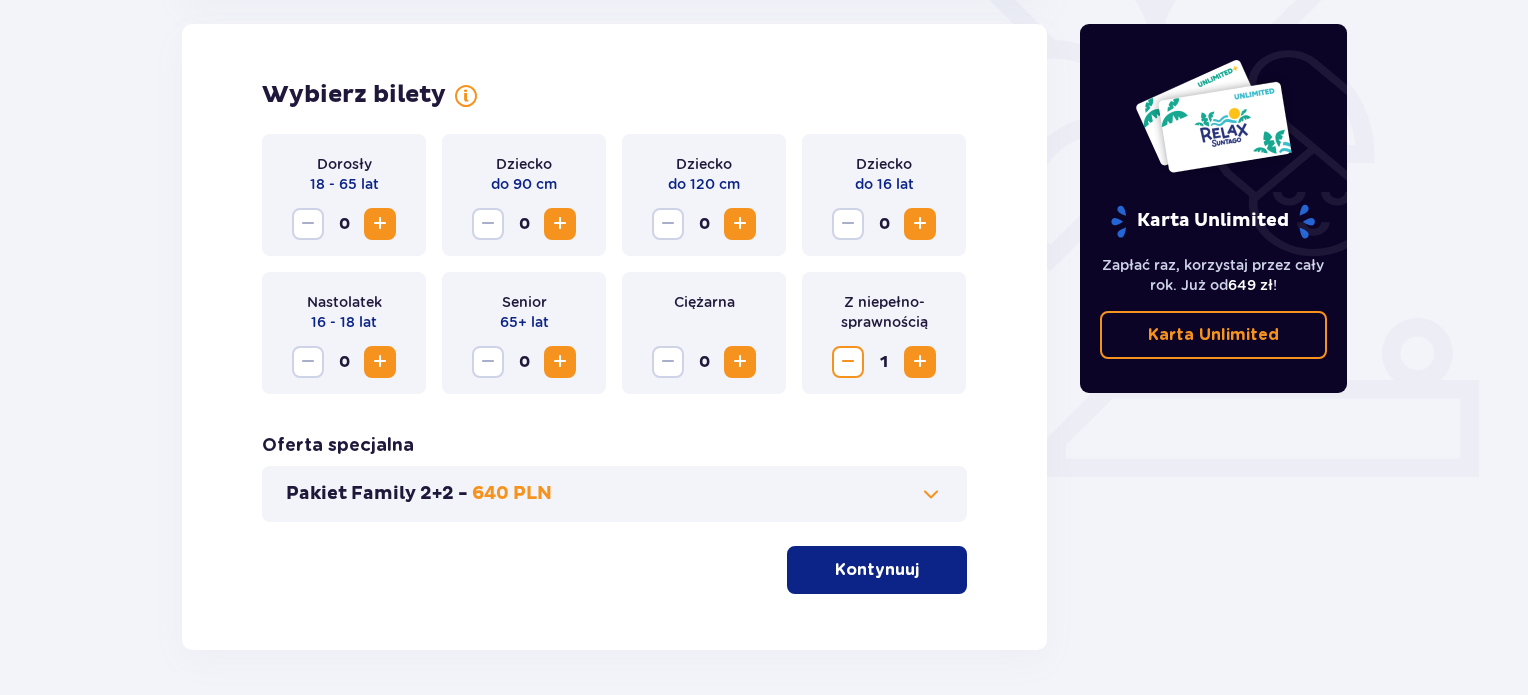 click on "Kontynuuj" at bounding box center (877, 570) 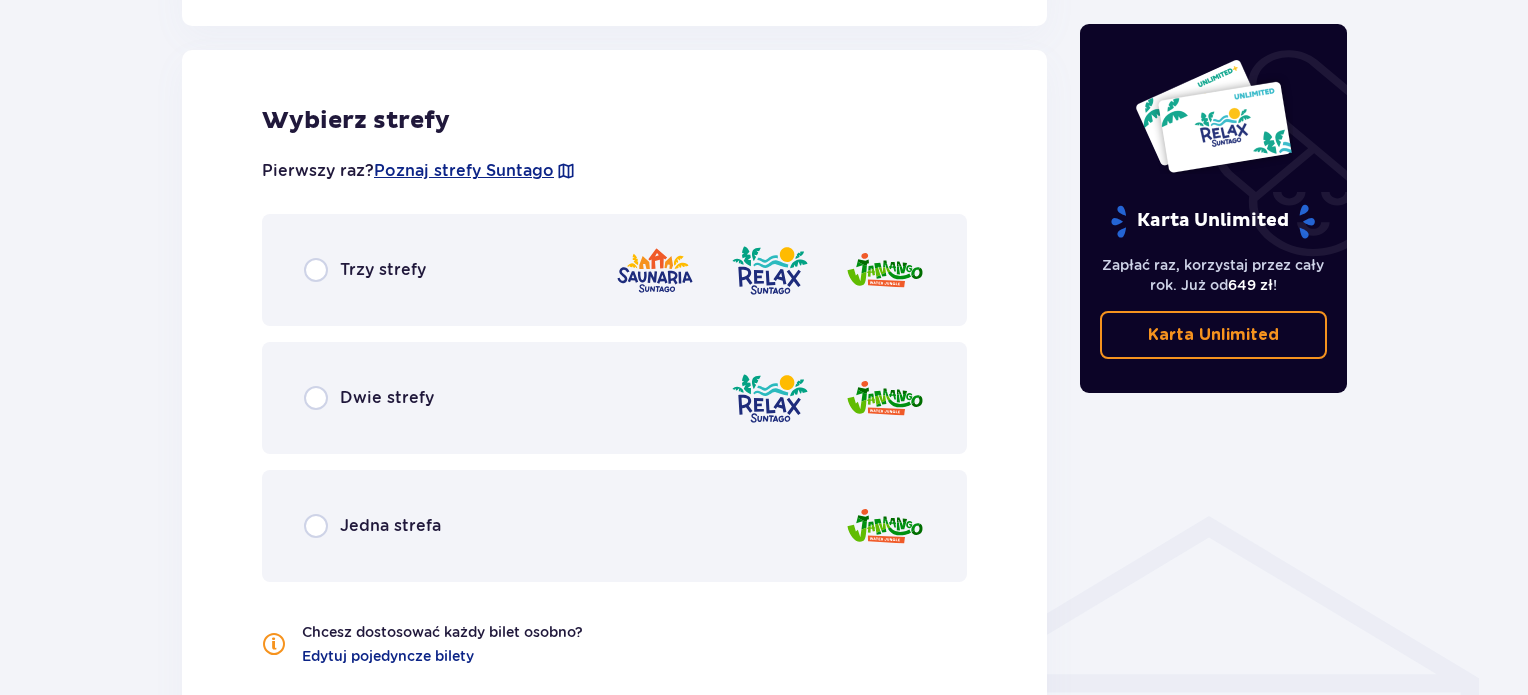 scroll, scrollTop: 1110, scrollLeft: 0, axis: vertical 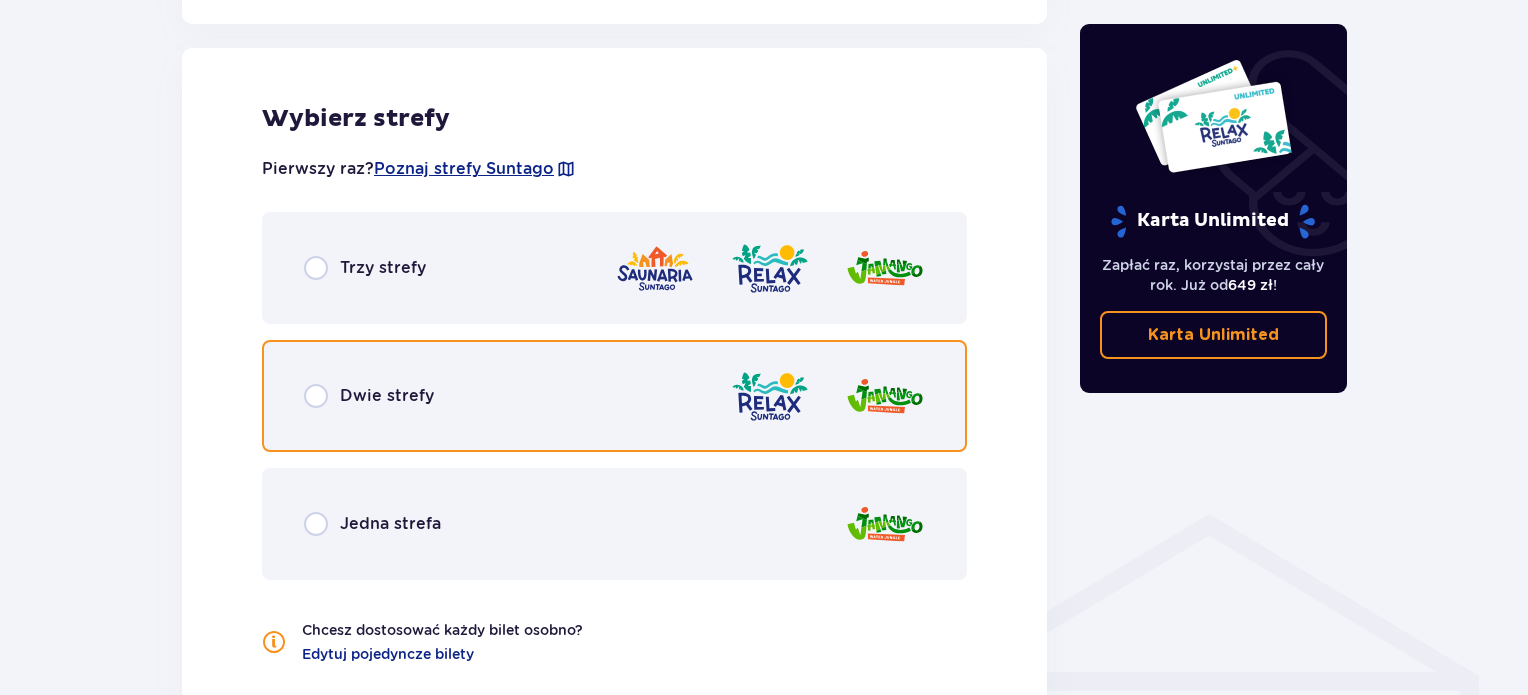 click at bounding box center [316, 396] 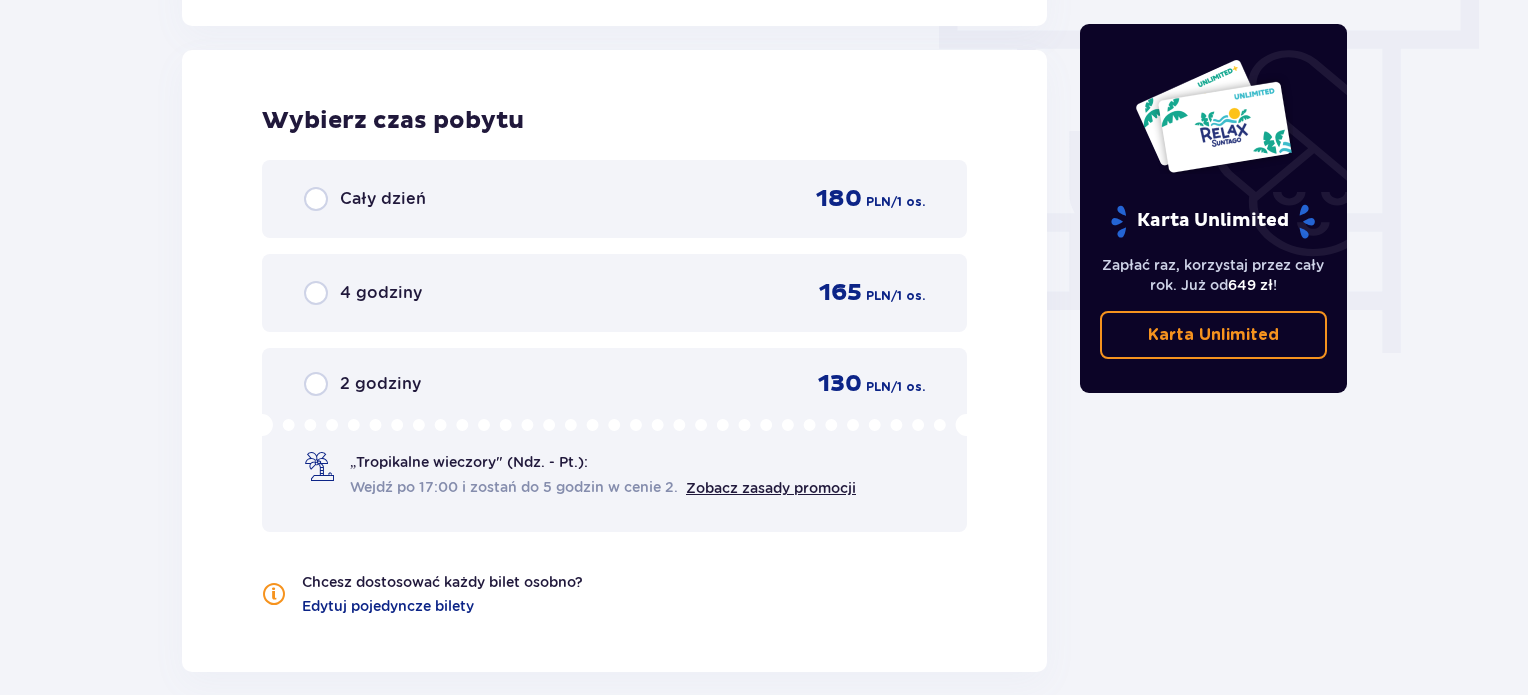 scroll, scrollTop: 1806, scrollLeft: 0, axis: vertical 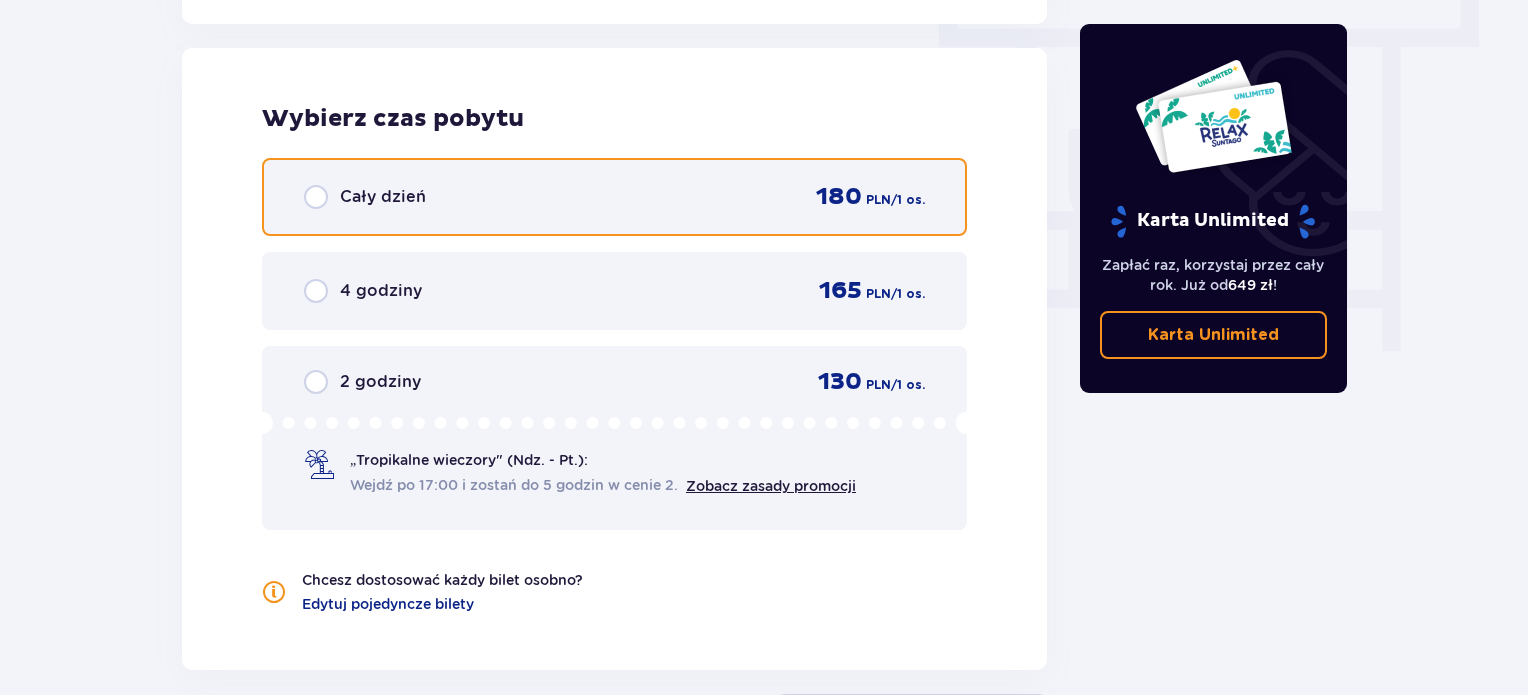 click at bounding box center [316, 197] 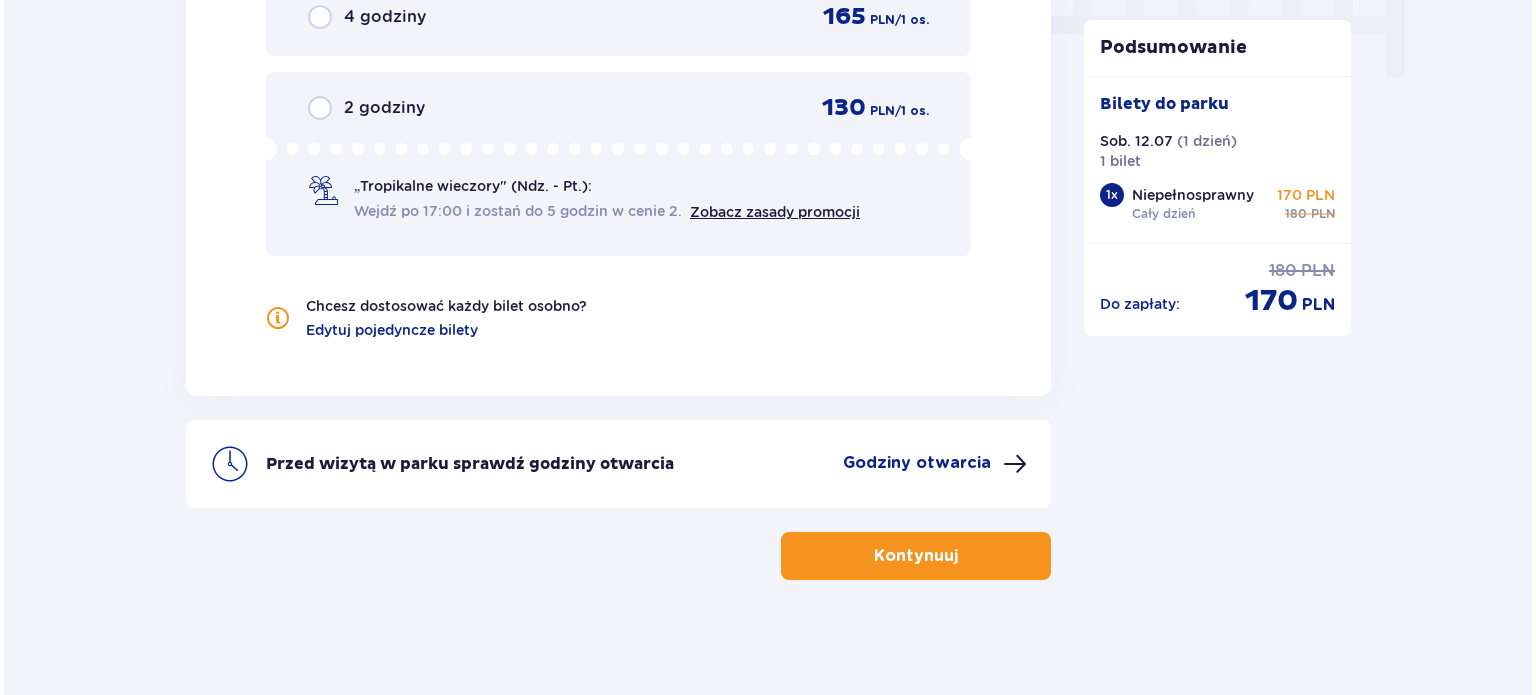 scroll, scrollTop: 2082, scrollLeft: 0, axis: vertical 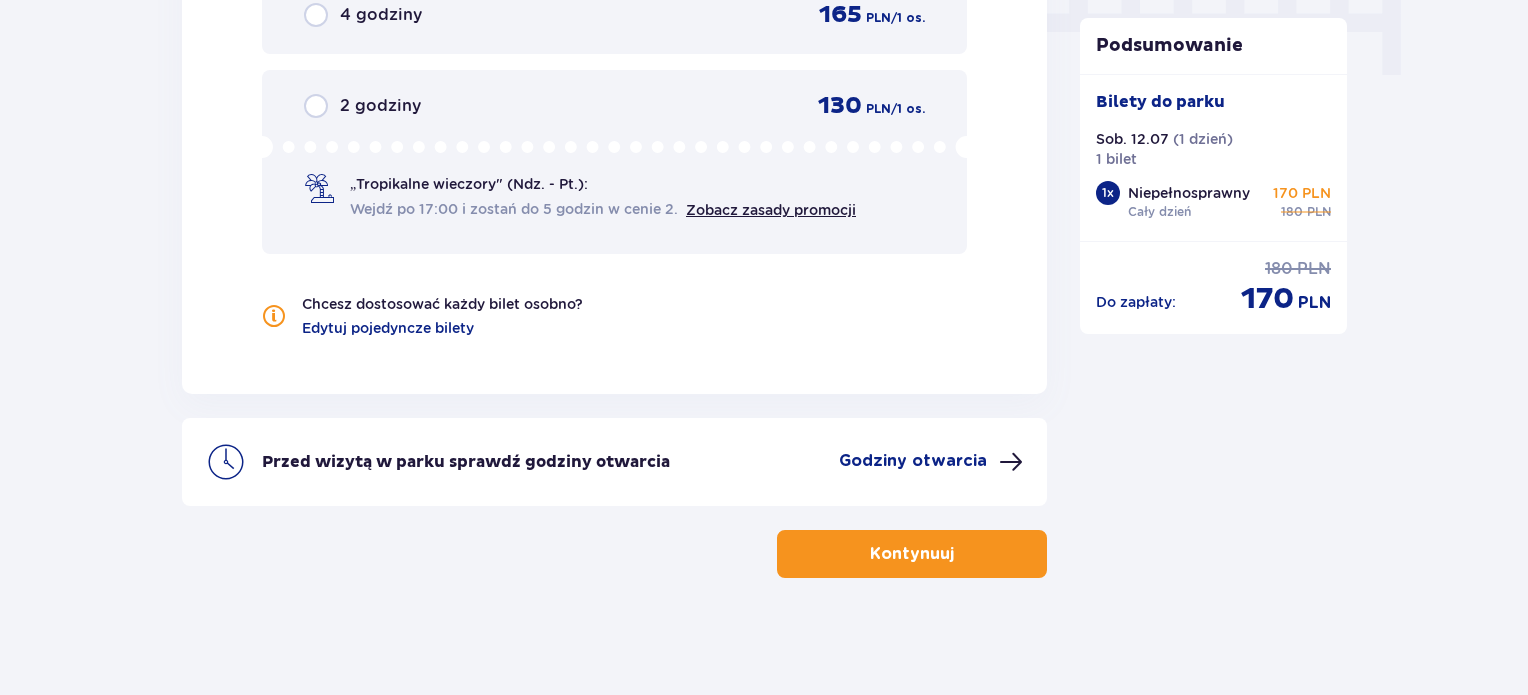 click on "Godziny otwarcia" at bounding box center (913, 461) 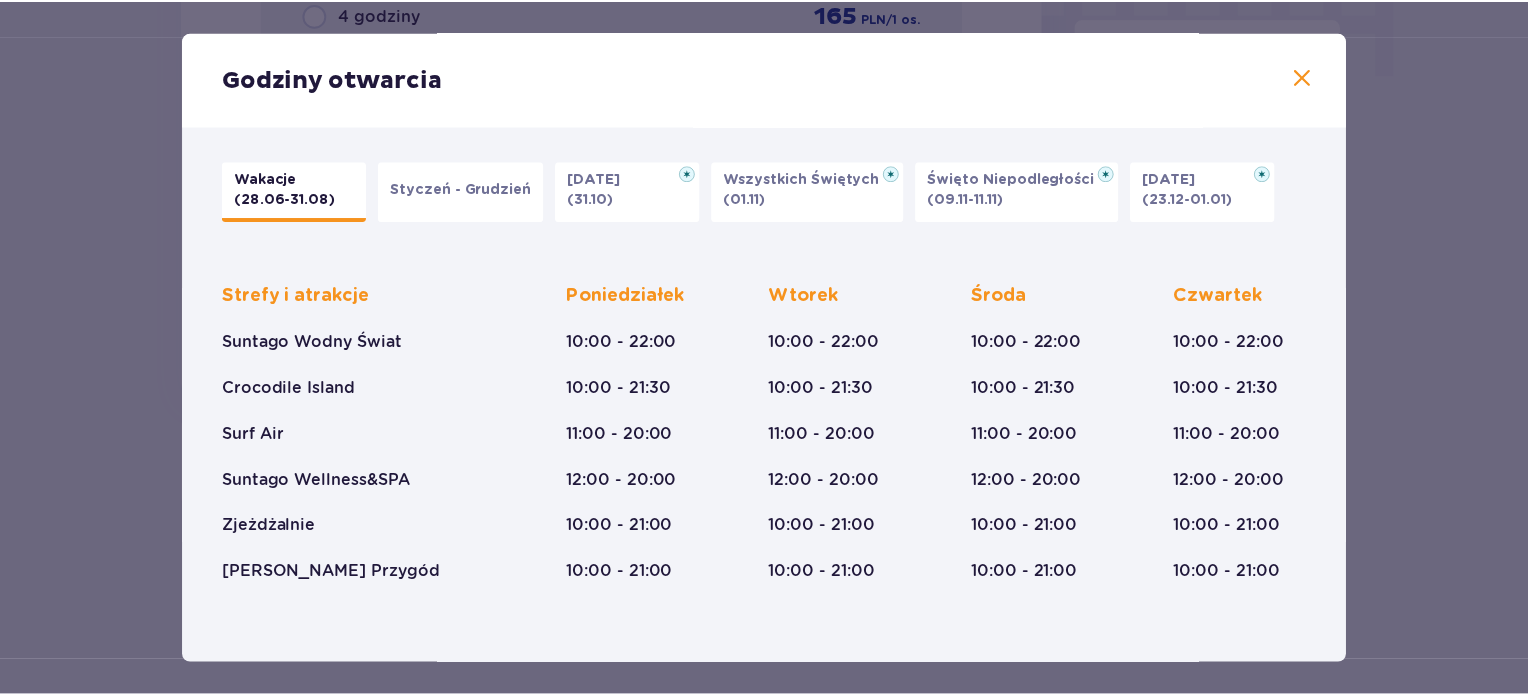 scroll, scrollTop: 0, scrollLeft: 0, axis: both 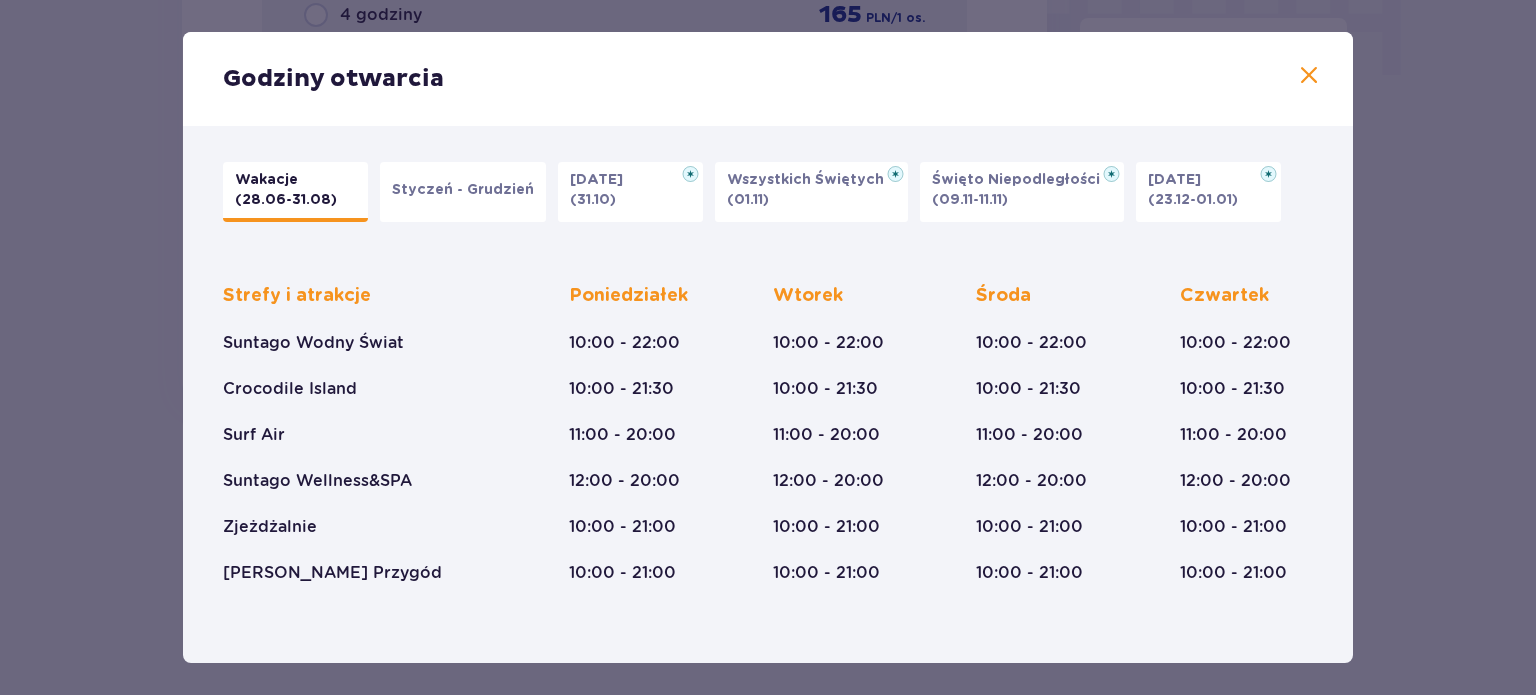 click at bounding box center (1309, 76) 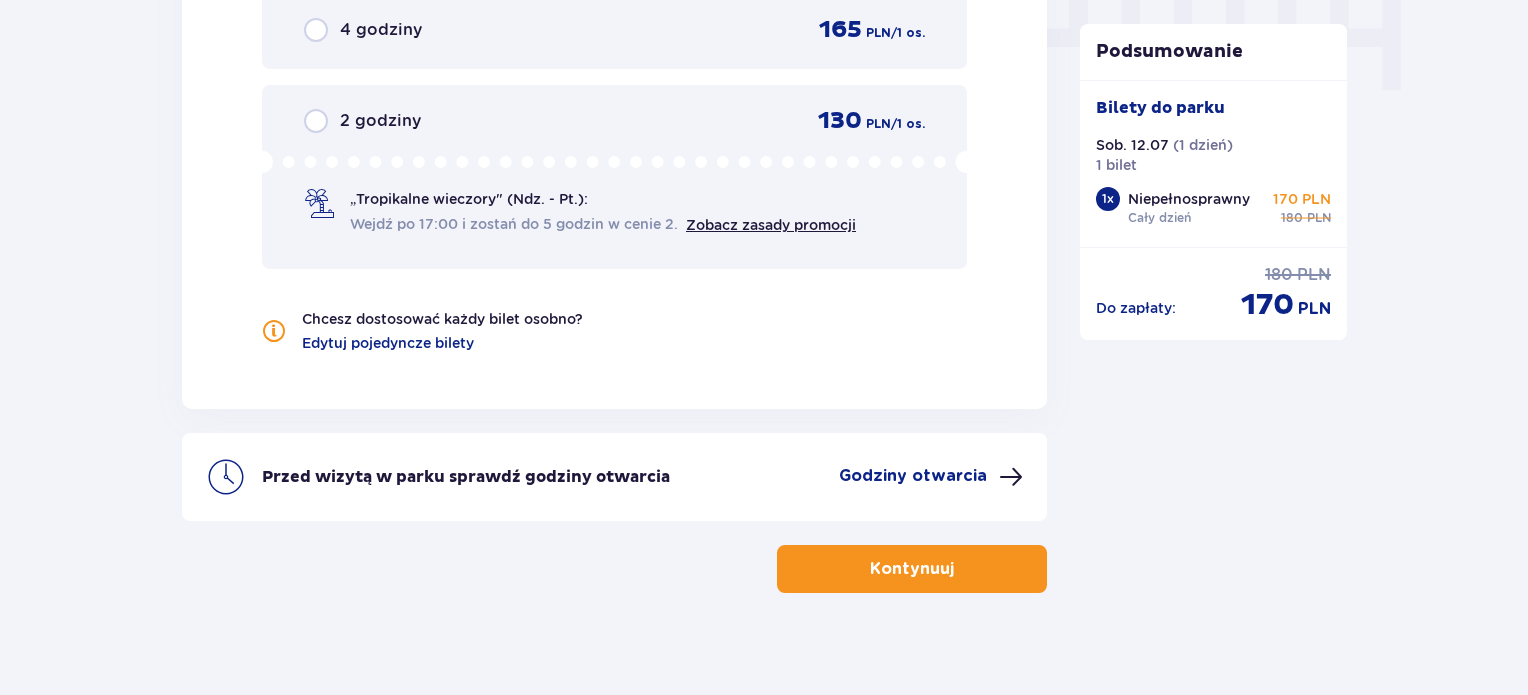 scroll, scrollTop: 2082, scrollLeft: 0, axis: vertical 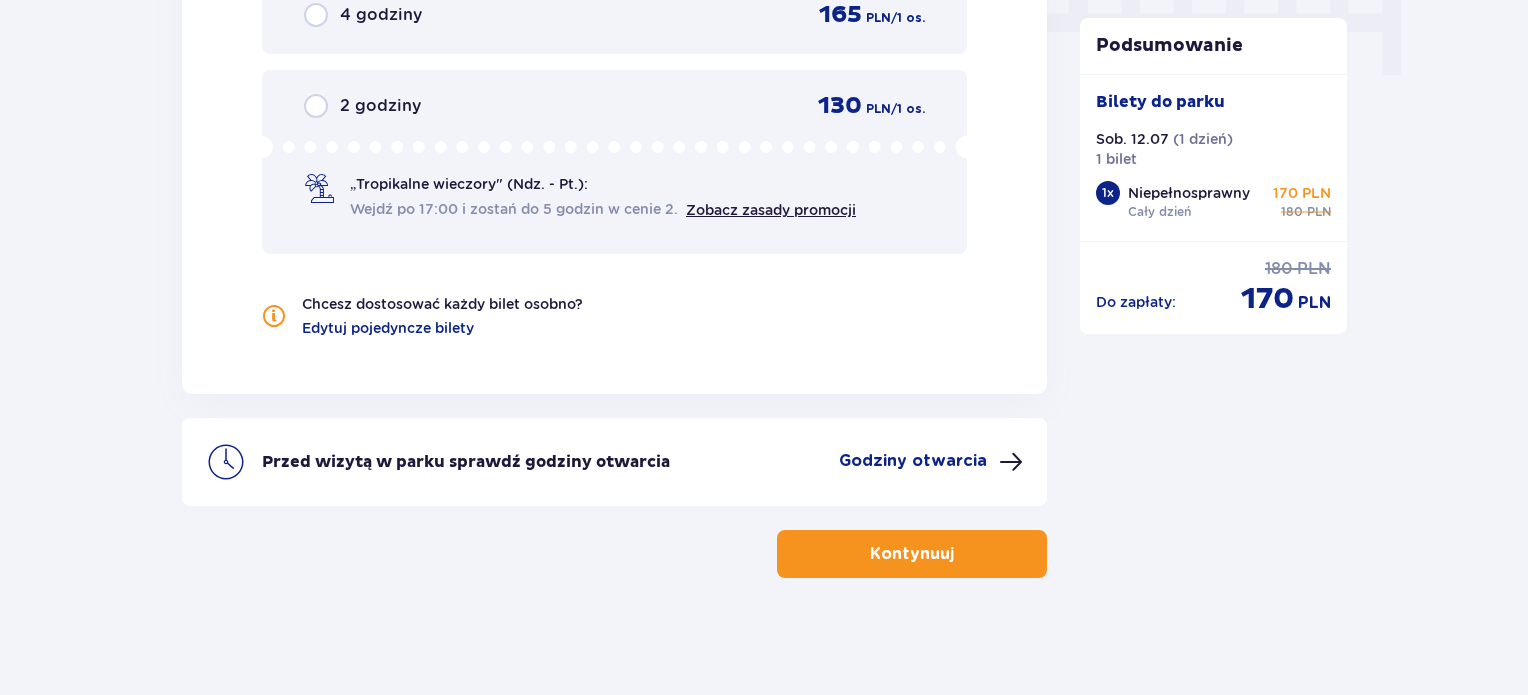 click on "Kontynuuj" at bounding box center (912, 554) 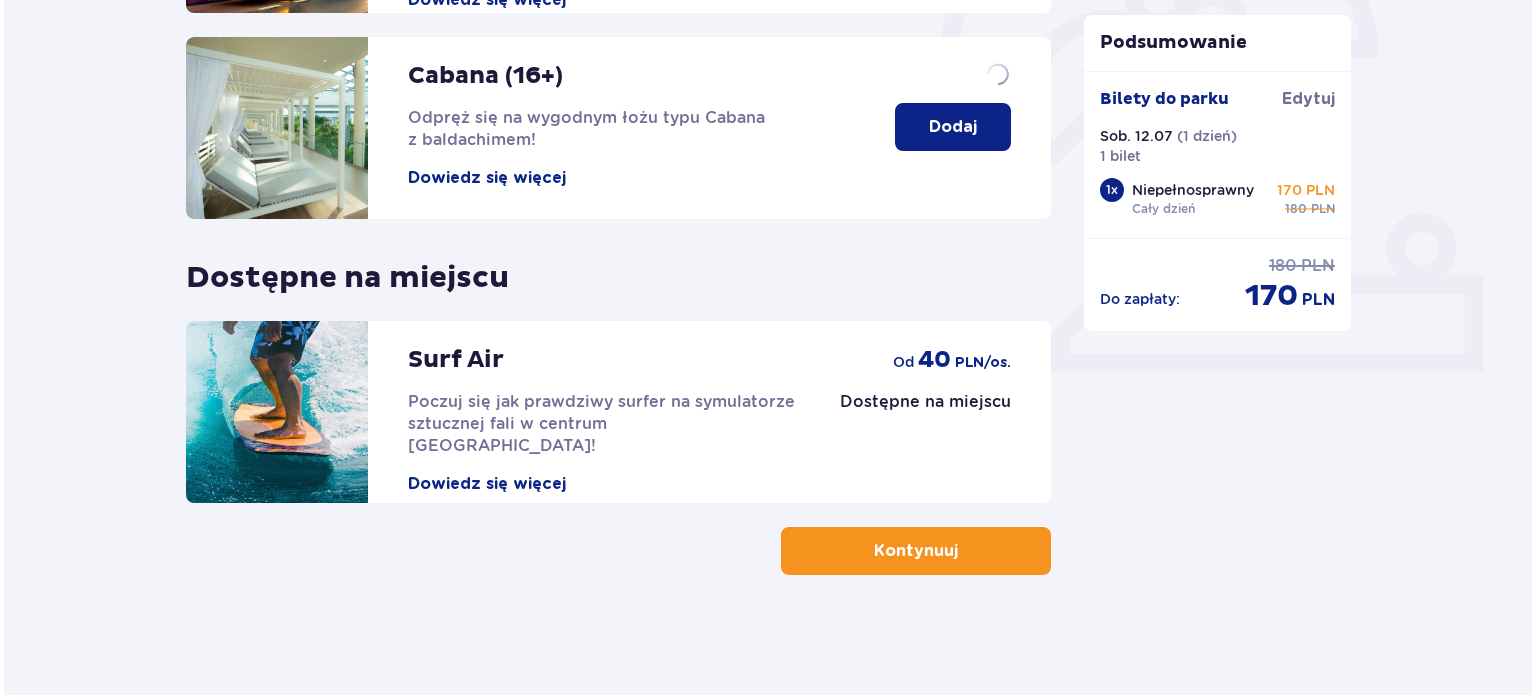 scroll, scrollTop: 0, scrollLeft: 0, axis: both 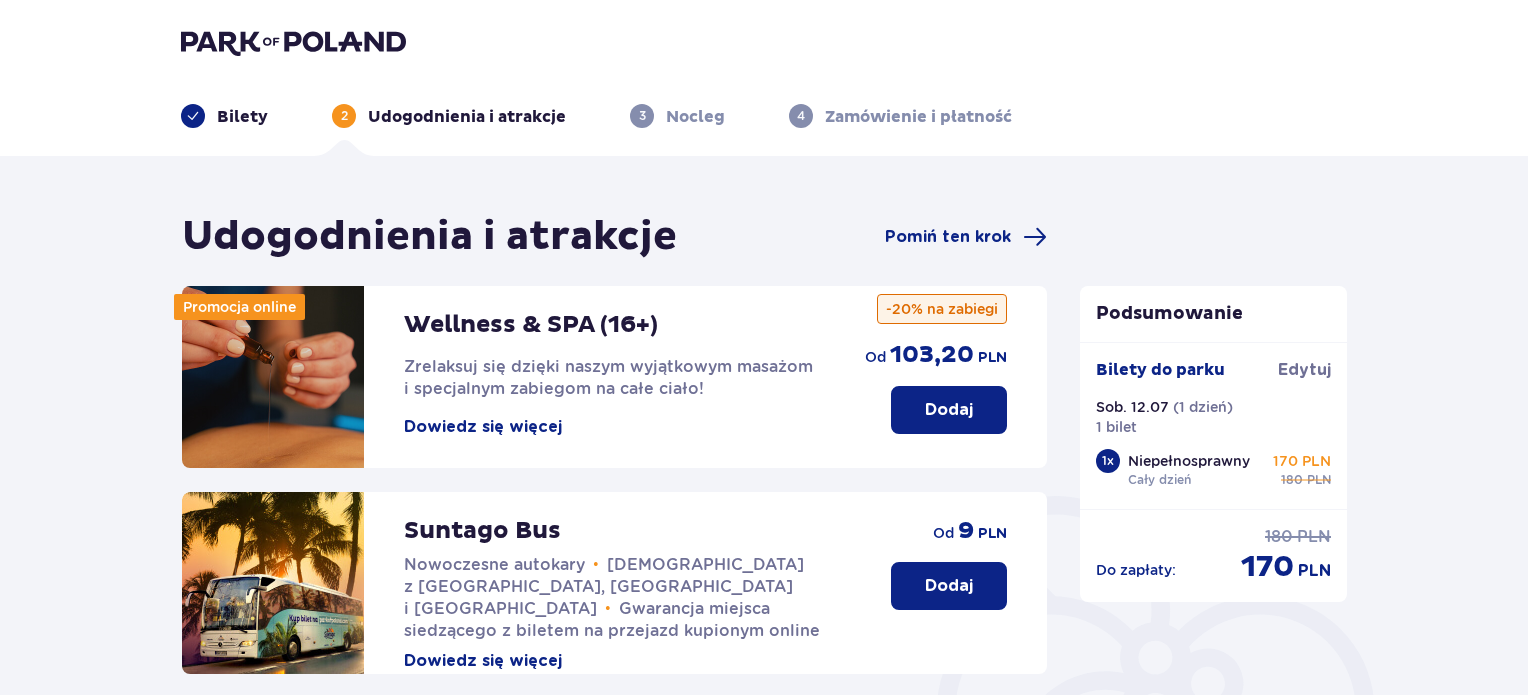 click on "Dowiedz się więcej" at bounding box center (483, 427) 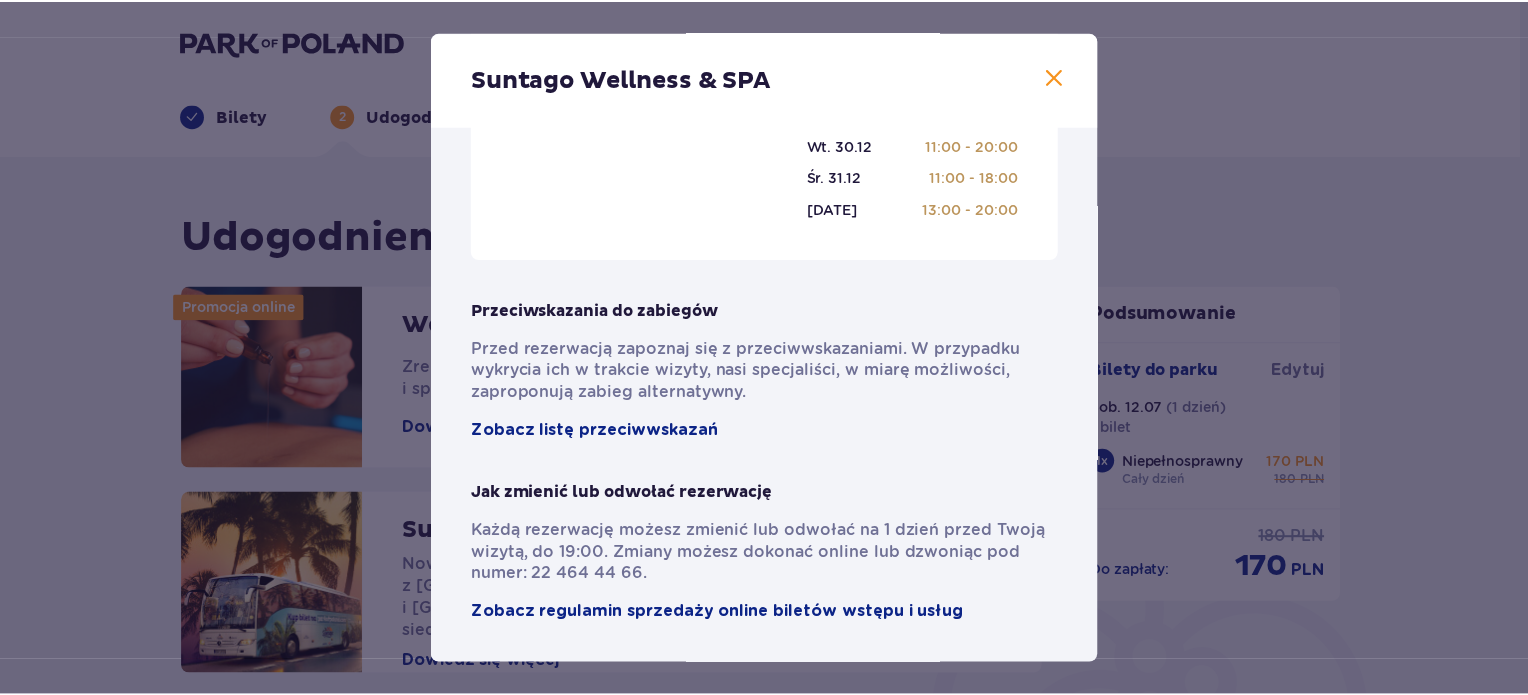 scroll, scrollTop: 1383, scrollLeft: 0, axis: vertical 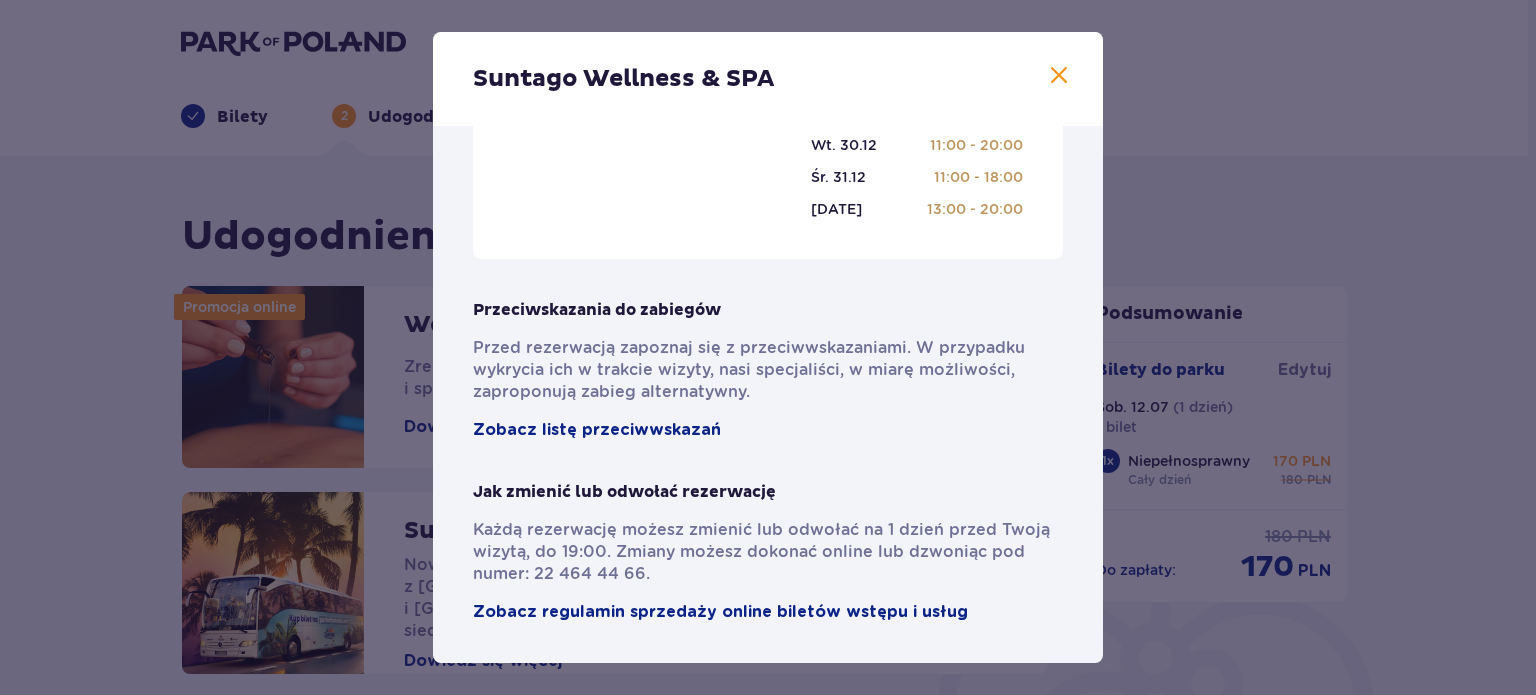 click at bounding box center [1059, 76] 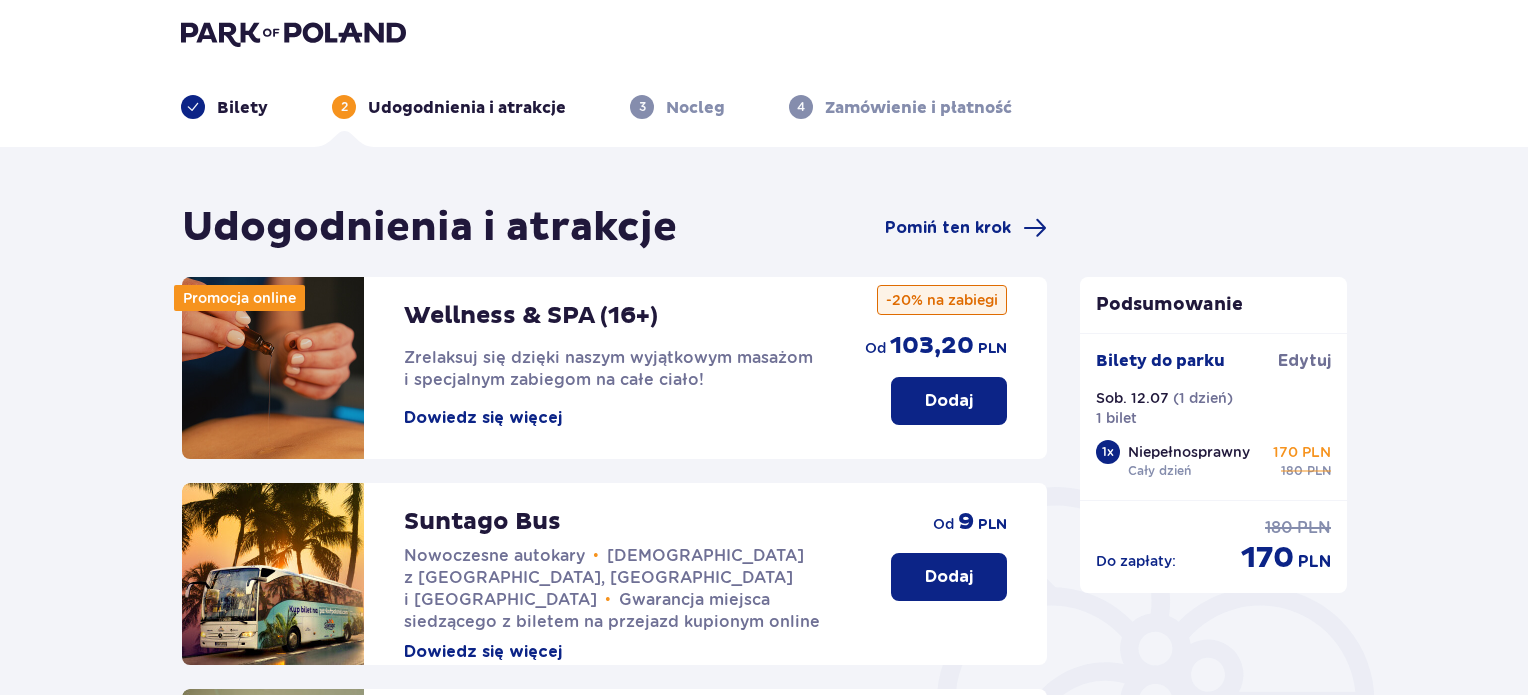 scroll, scrollTop: 0, scrollLeft: 0, axis: both 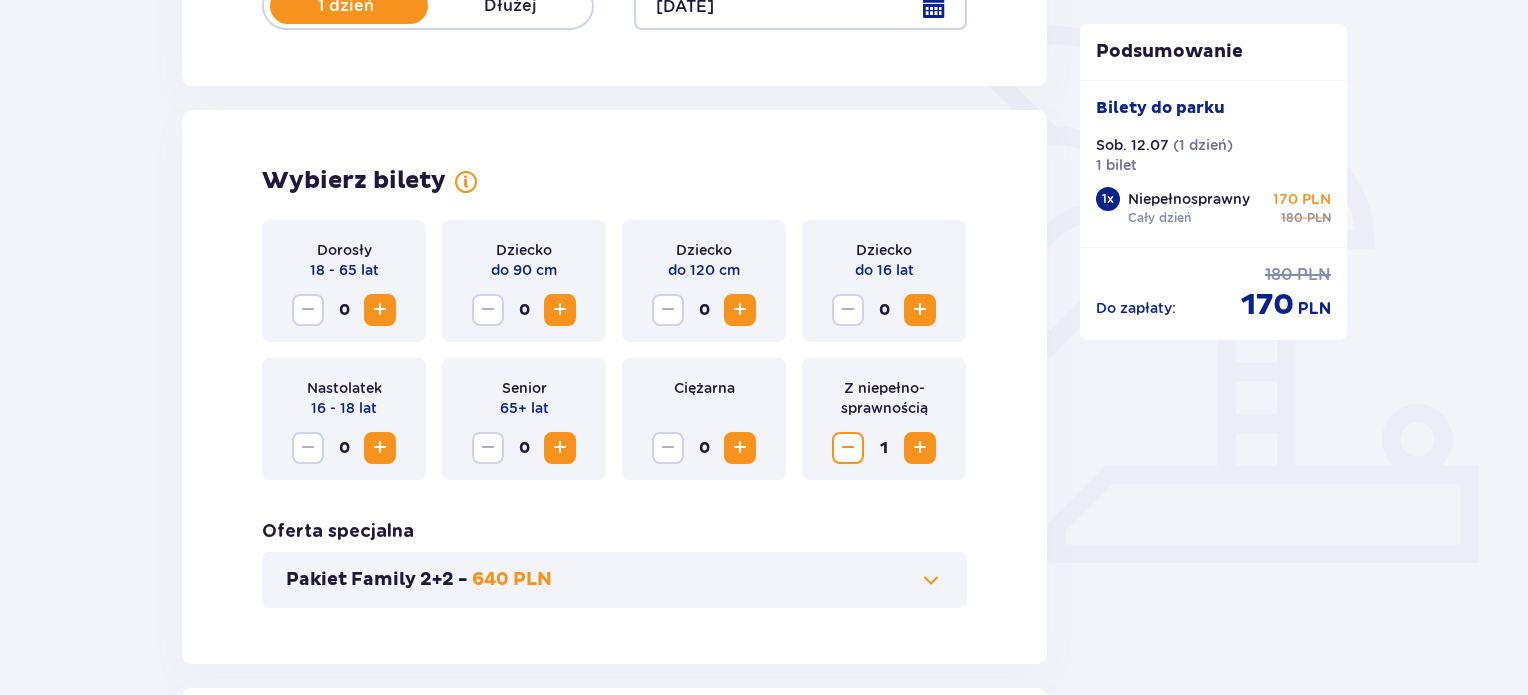 click at bounding box center (380, 310) 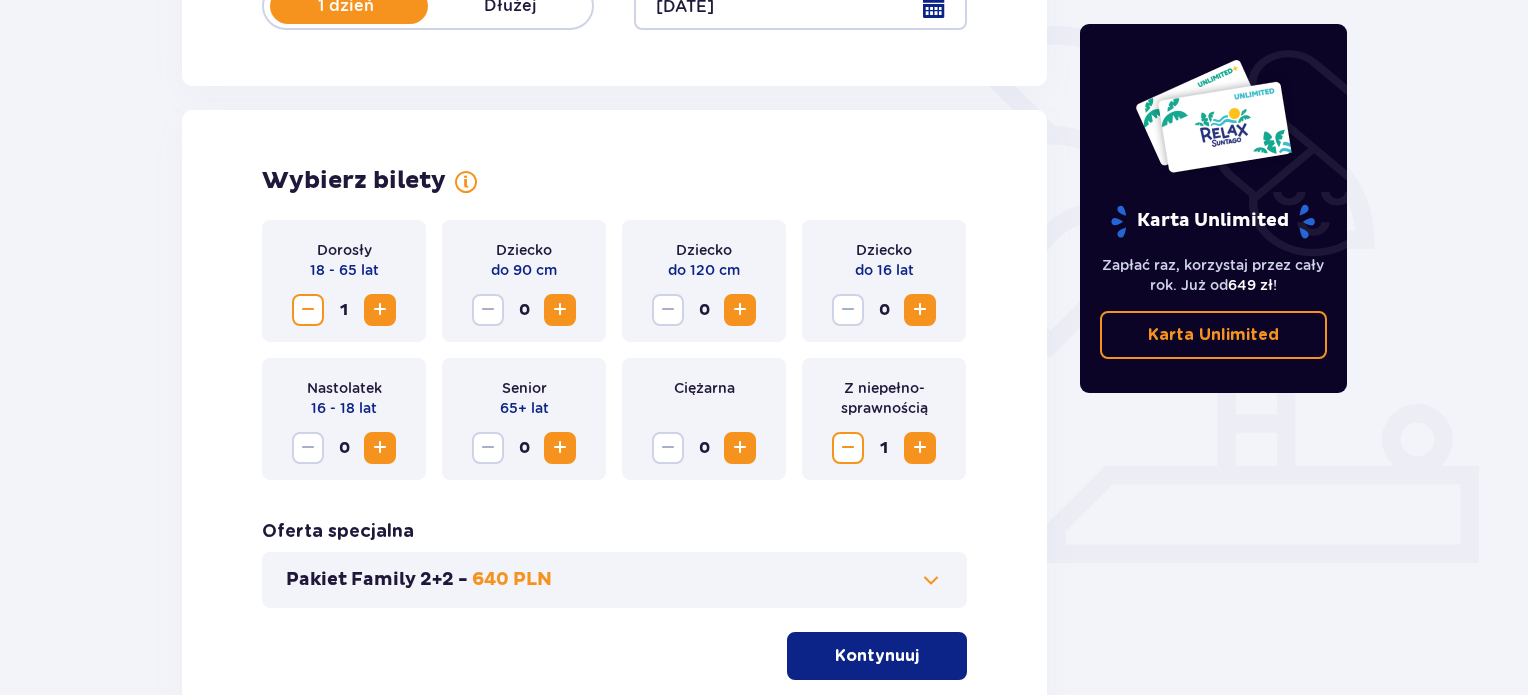 click at bounding box center [380, 448] 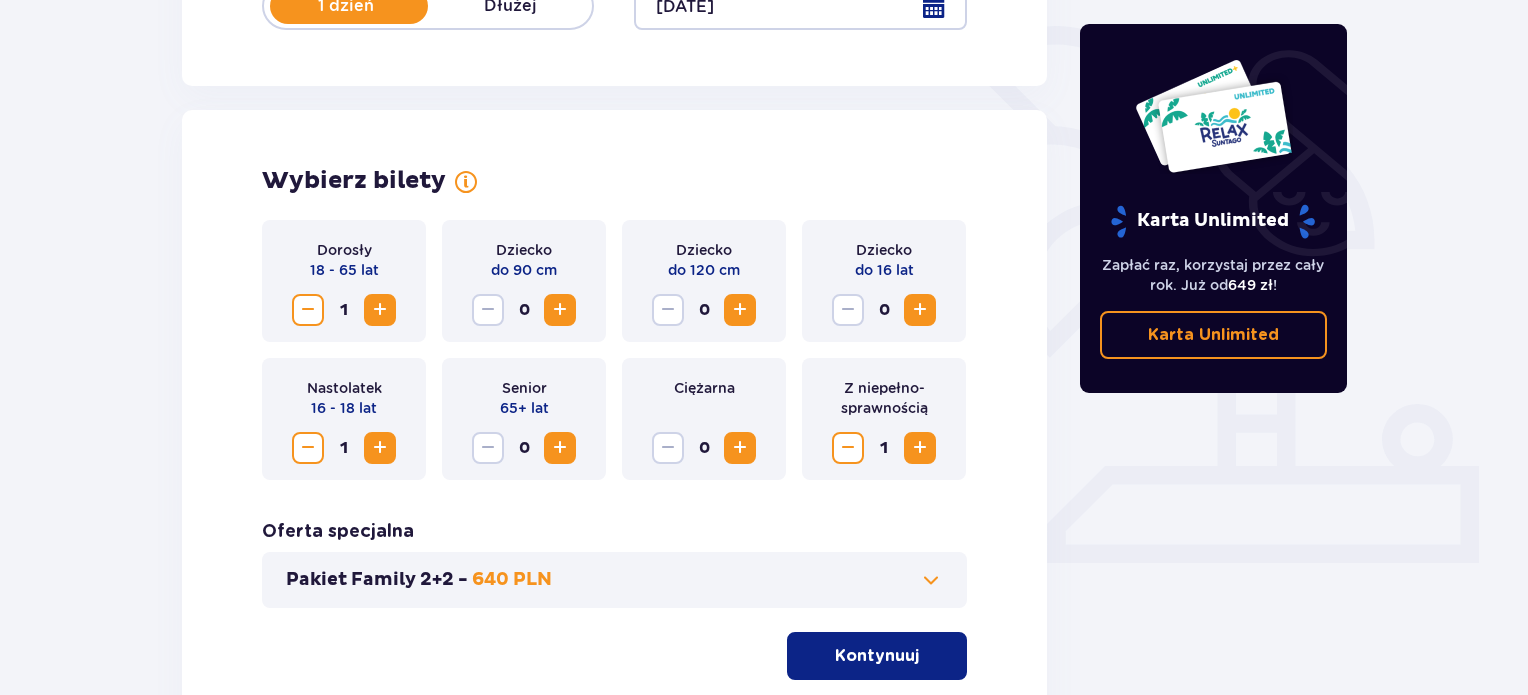 click at bounding box center (380, 448) 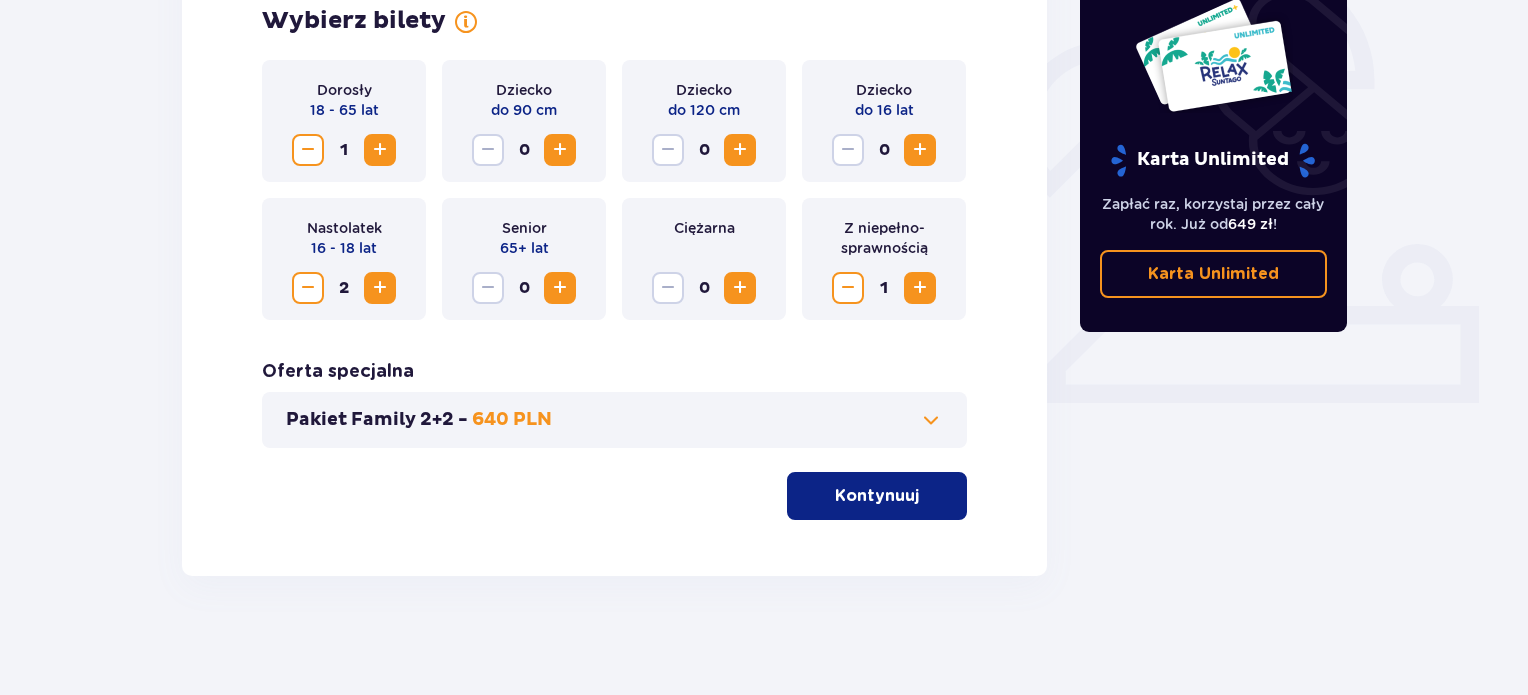 scroll, scrollTop: 631, scrollLeft: 0, axis: vertical 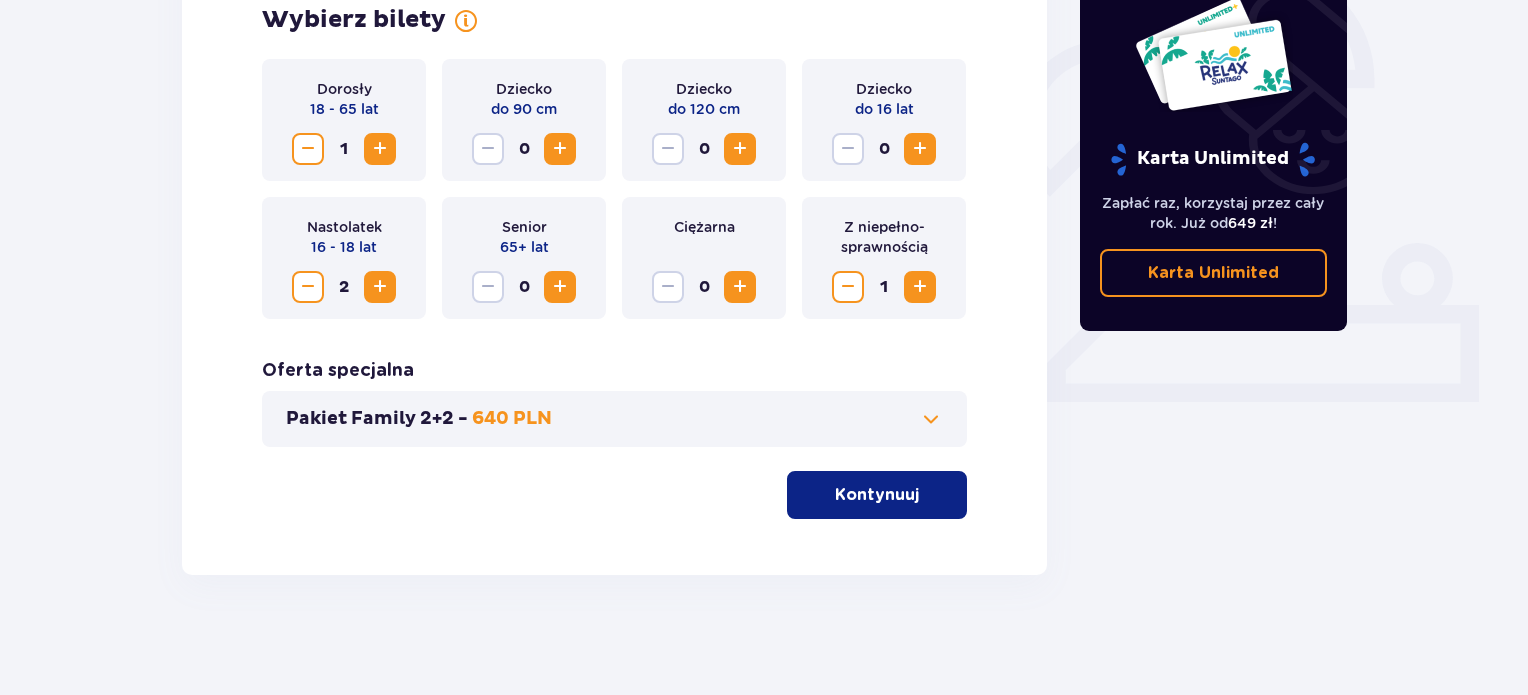 drag, startPoint x: 16, startPoint y: 327, endPoint x: 48, endPoint y: 206, distance: 125.1599 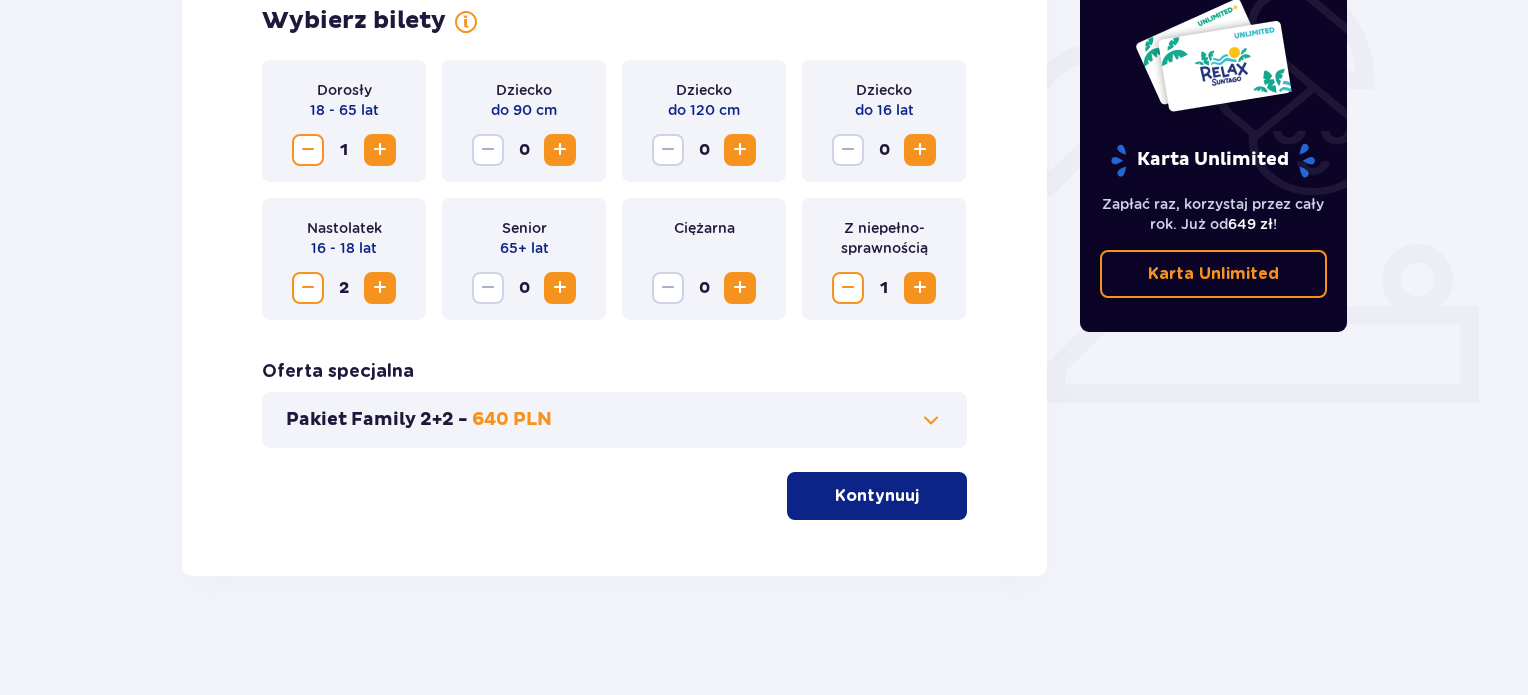 scroll, scrollTop: 631, scrollLeft: 0, axis: vertical 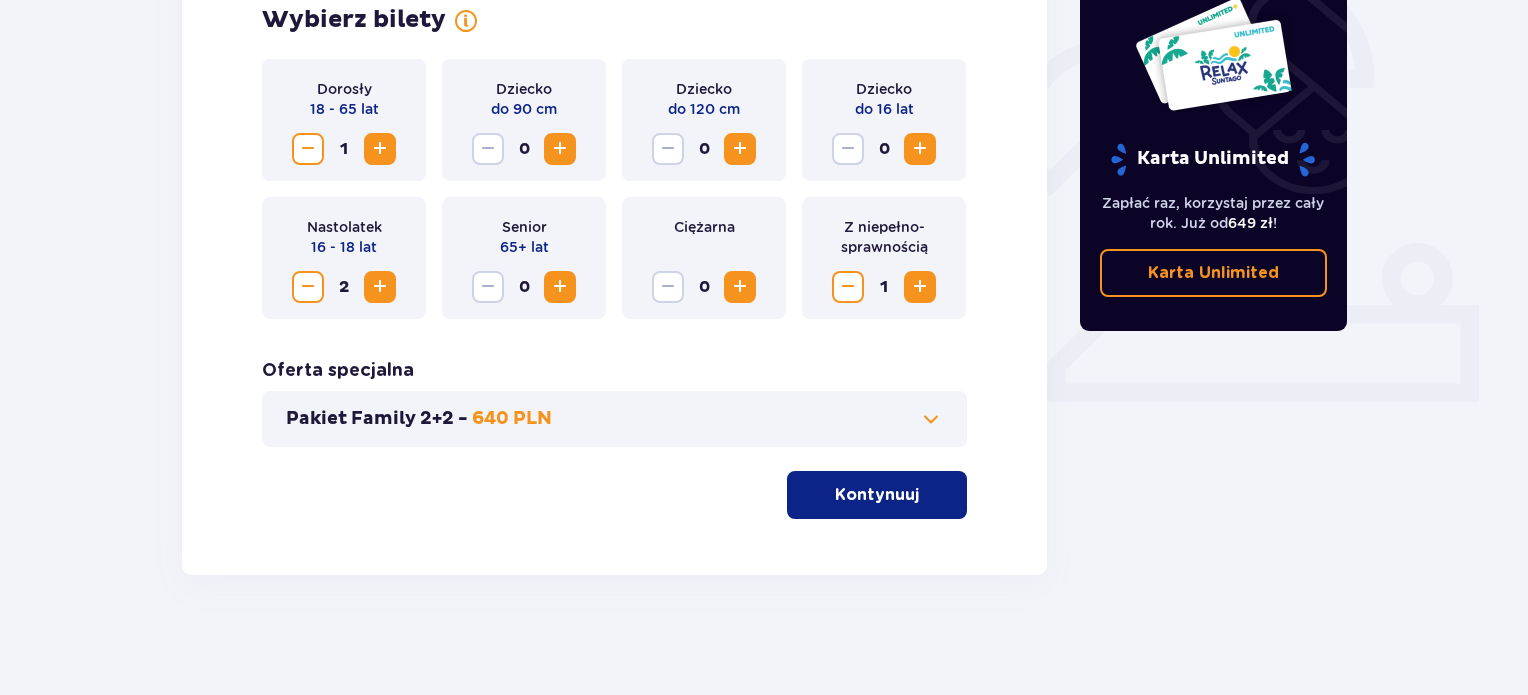 click on "Kontynuuj" at bounding box center [877, 495] 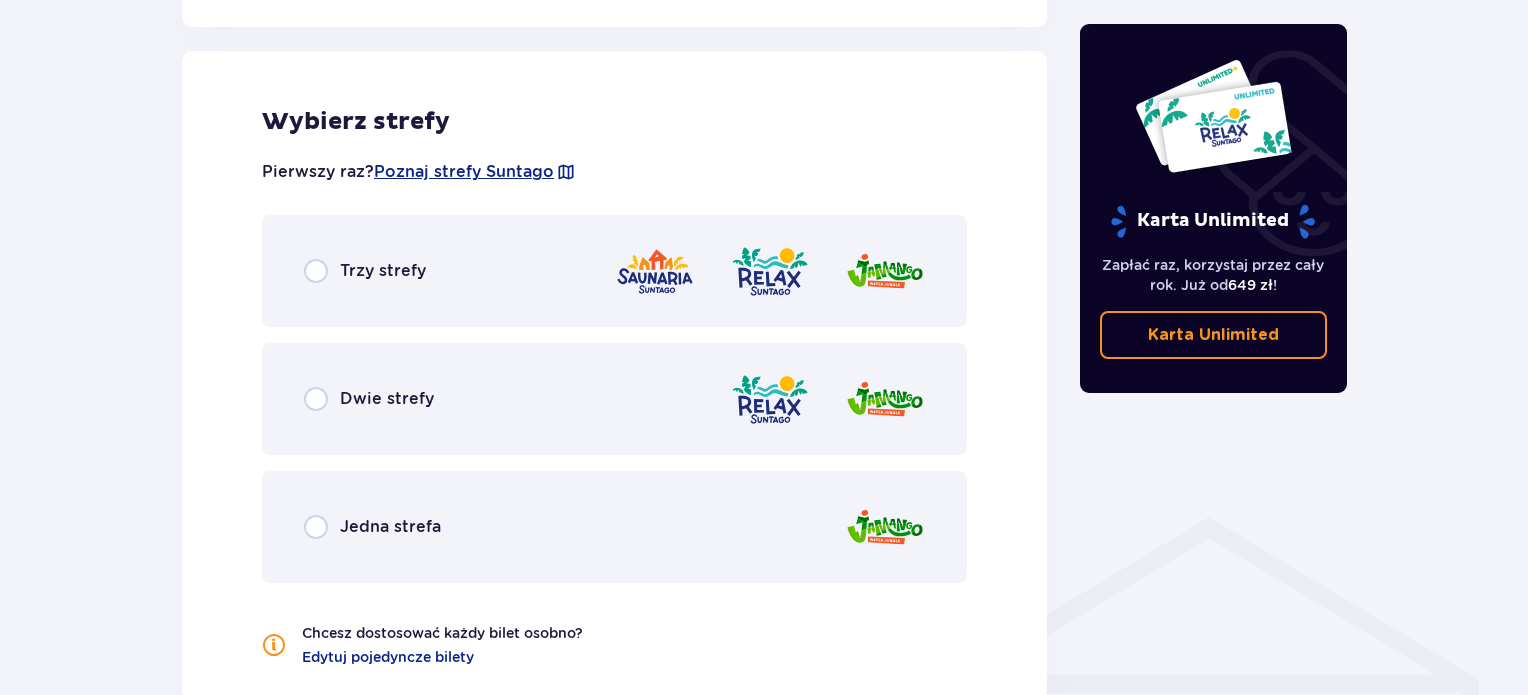 scroll, scrollTop: 1110, scrollLeft: 0, axis: vertical 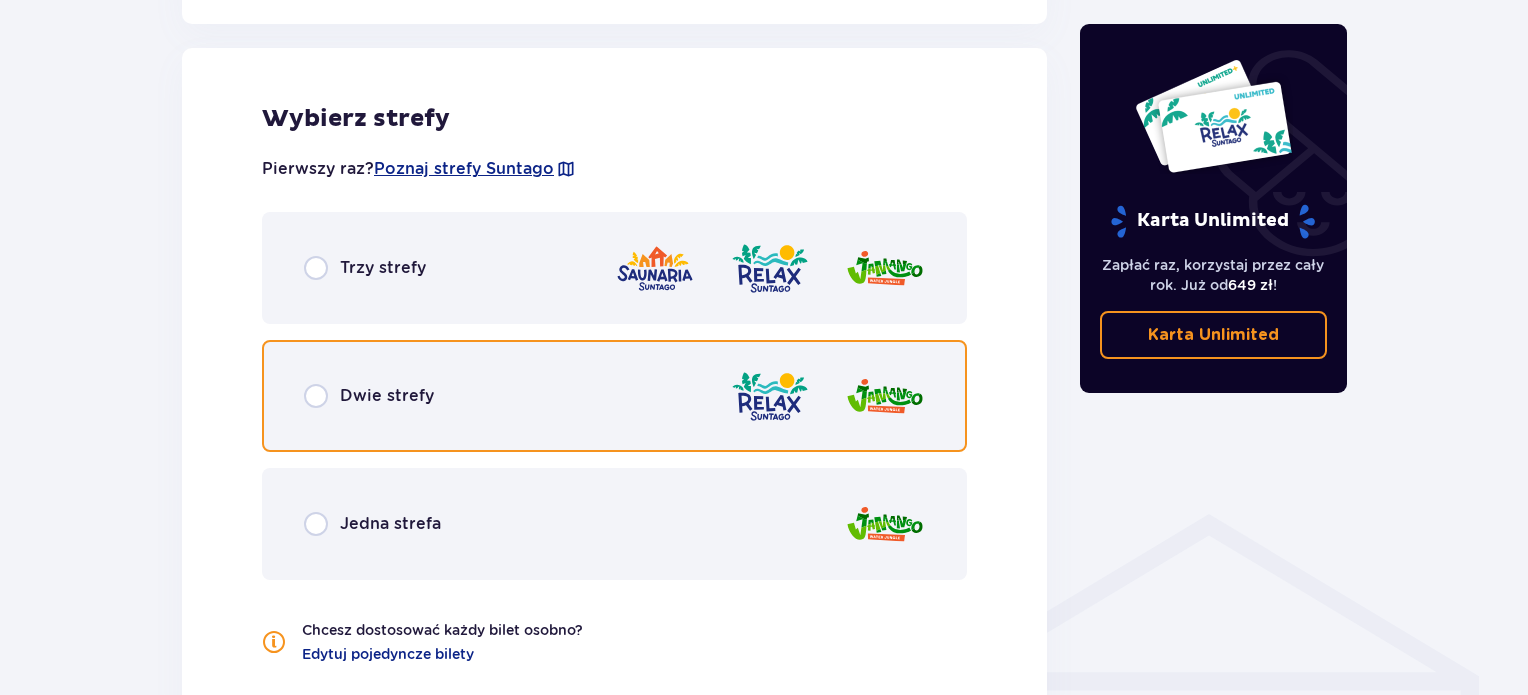 click at bounding box center [316, 396] 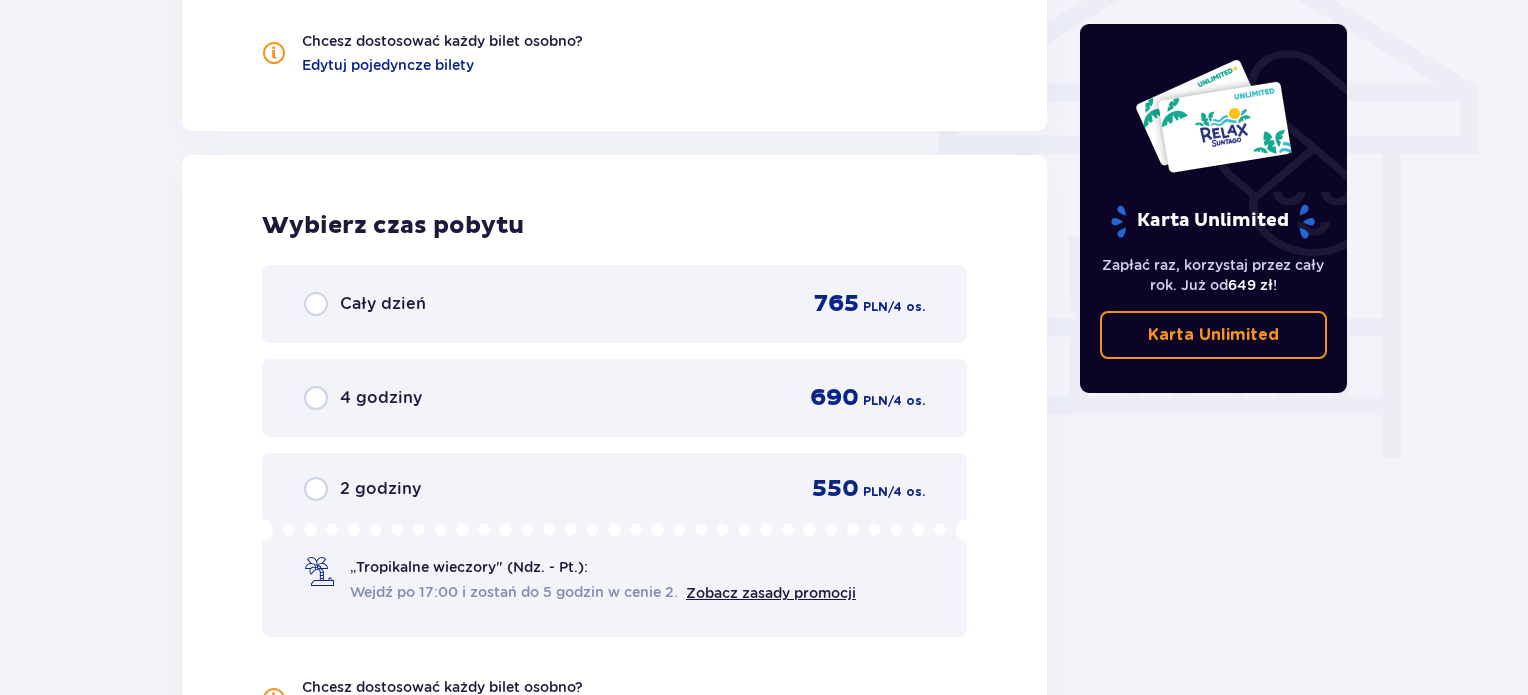 scroll, scrollTop: 1706, scrollLeft: 0, axis: vertical 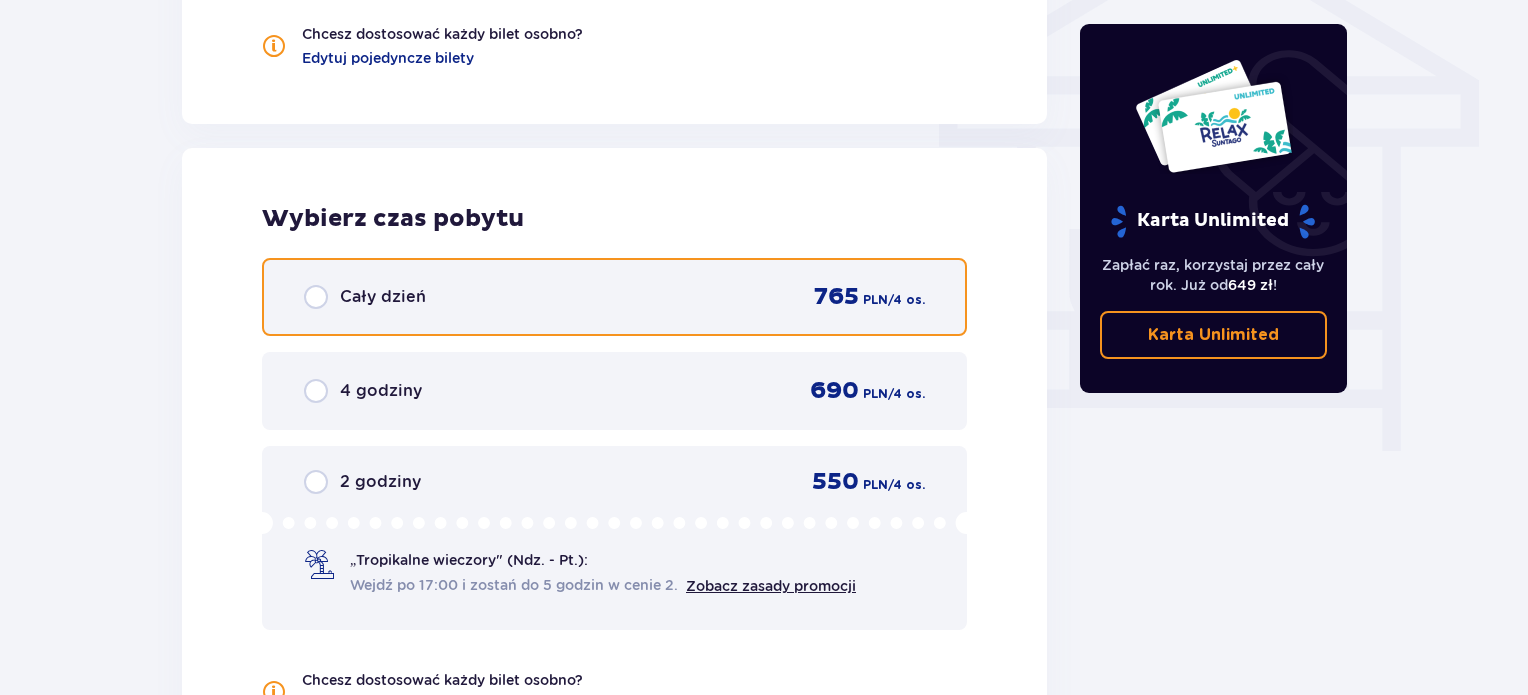 click at bounding box center [316, 297] 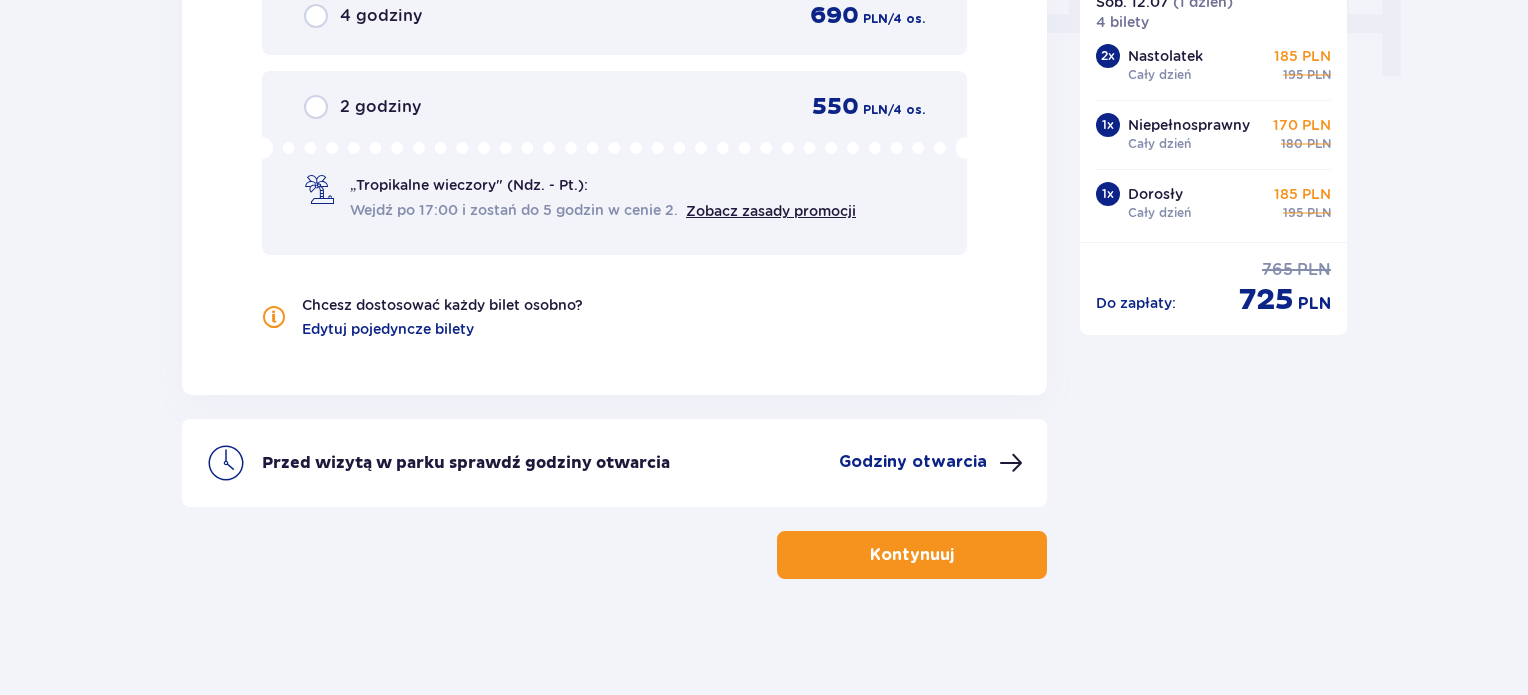scroll, scrollTop: 2082, scrollLeft: 0, axis: vertical 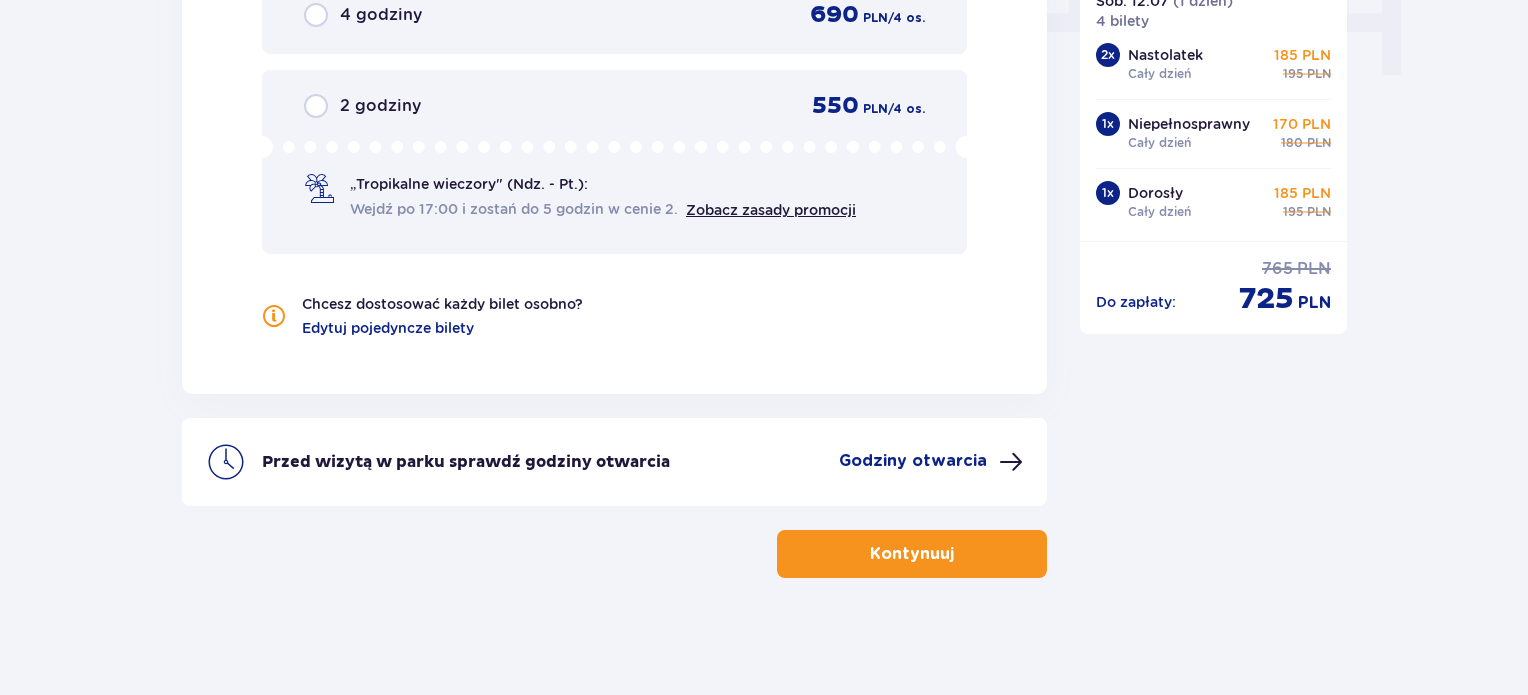 click on "Kontynuuj" at bounding box center [912, 554] 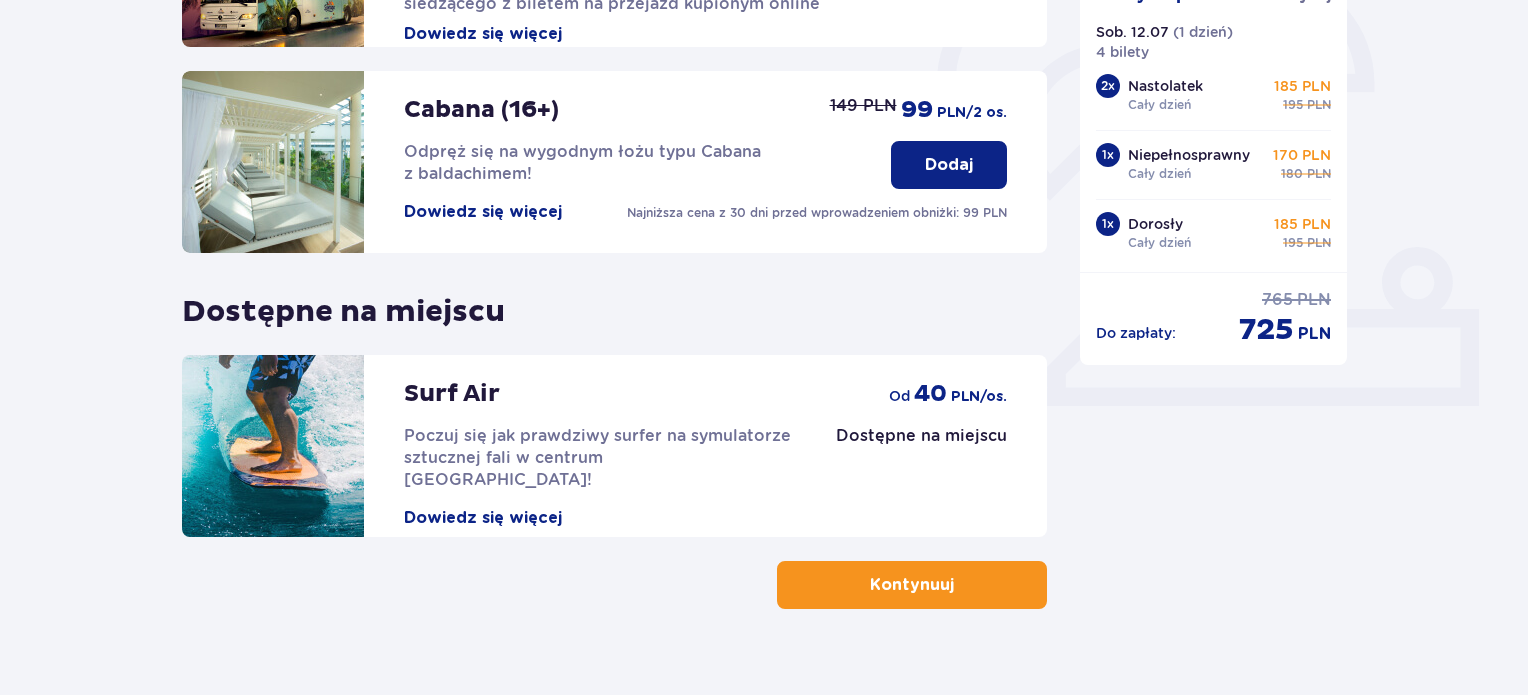 scroll, scrollTop: 660, scrollLeft: 0, axis: vertical 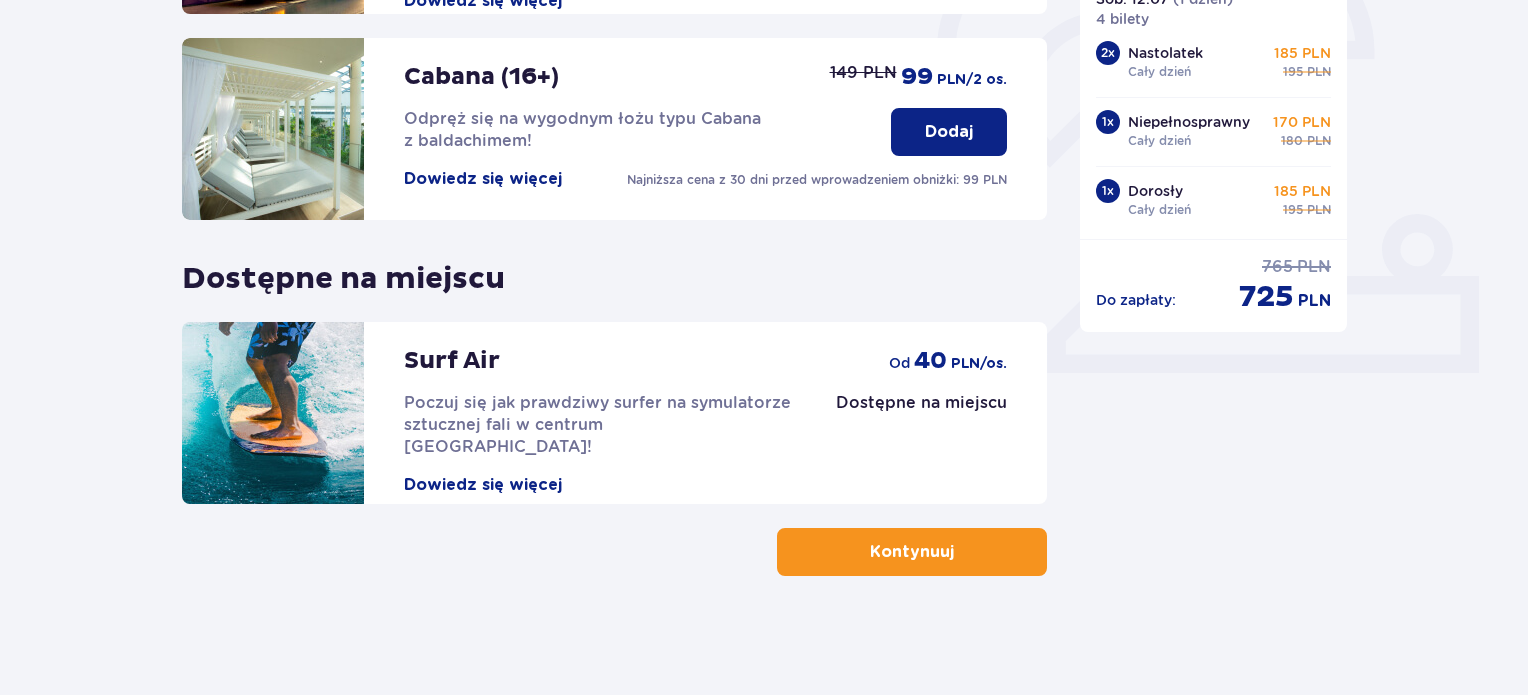 click on "Kontynuuj" at bounding box center [912, 552] 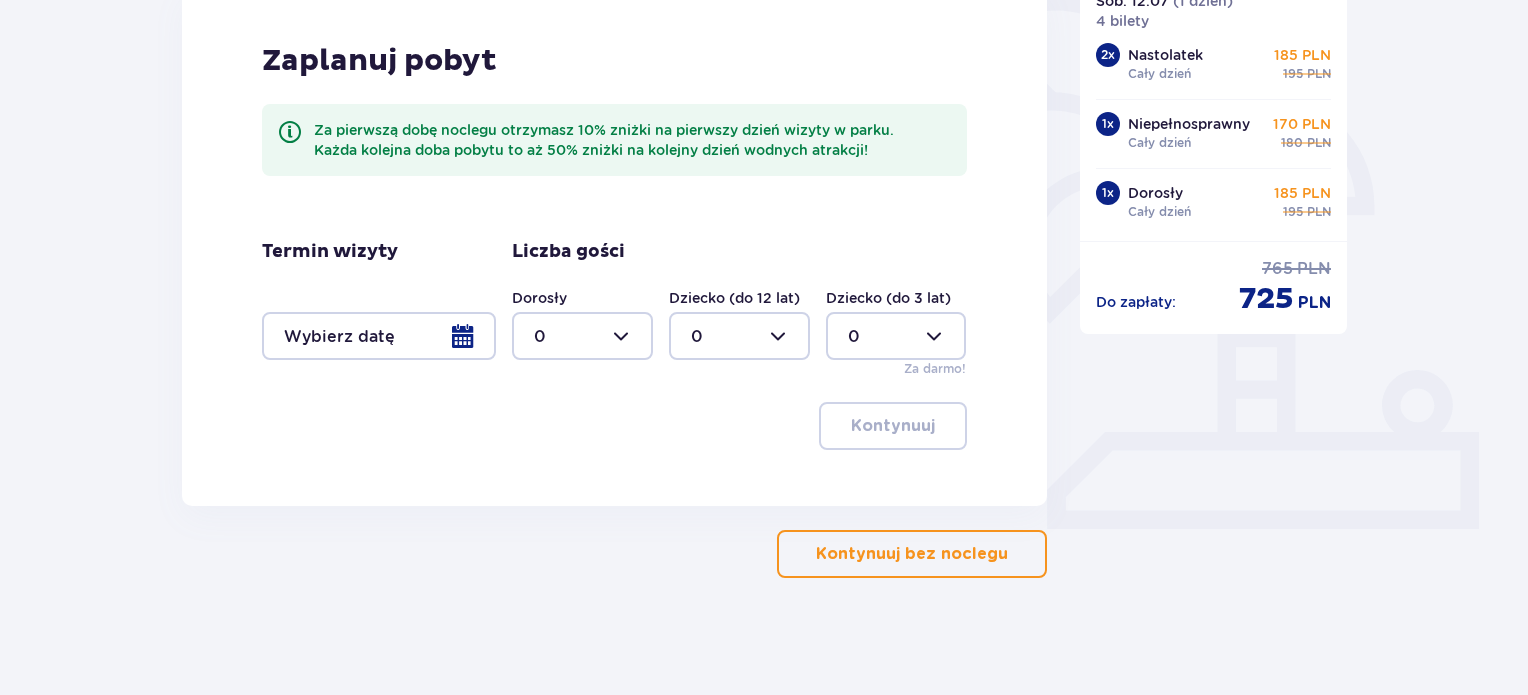 scroll, scrollTop: 507, scrollLeft: 0, axis: vertical 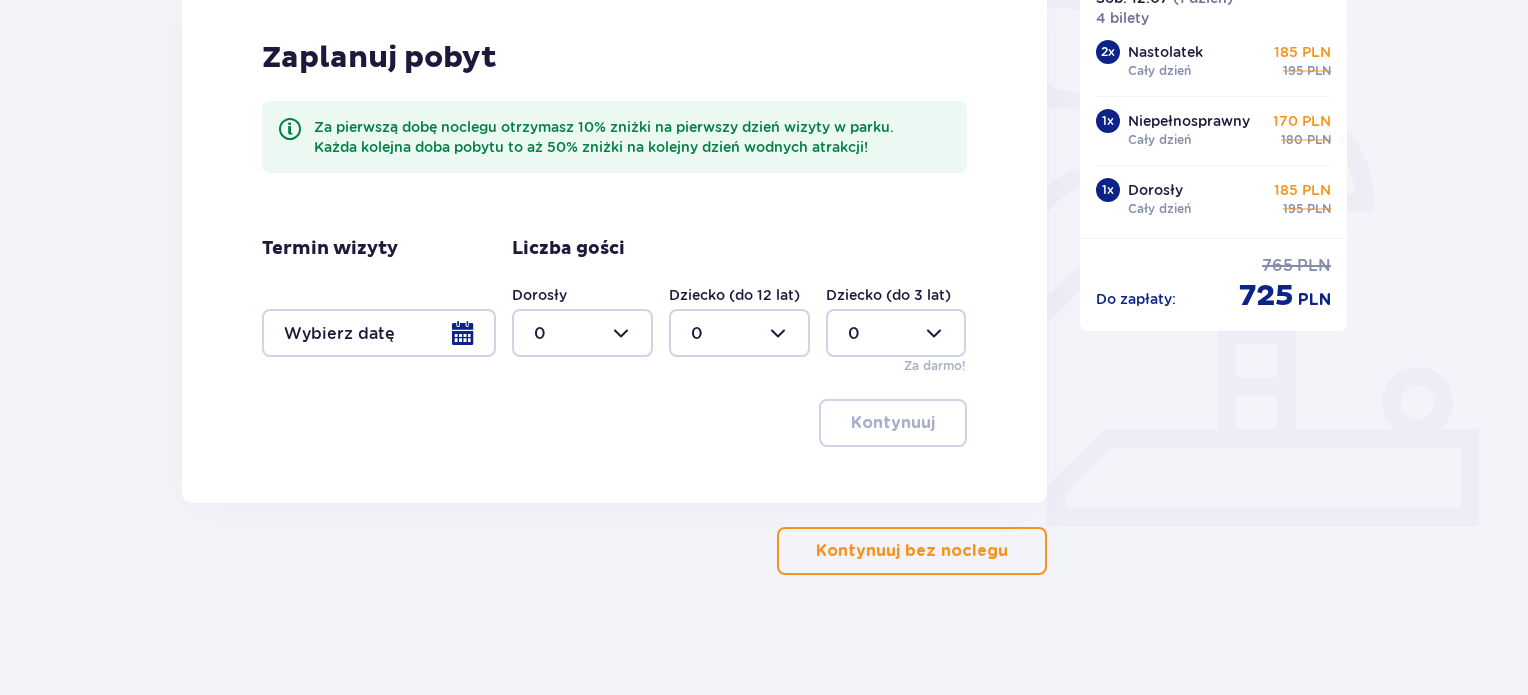 click on "Kontynuuj bez noclegu" at bounding box center [912, 551] 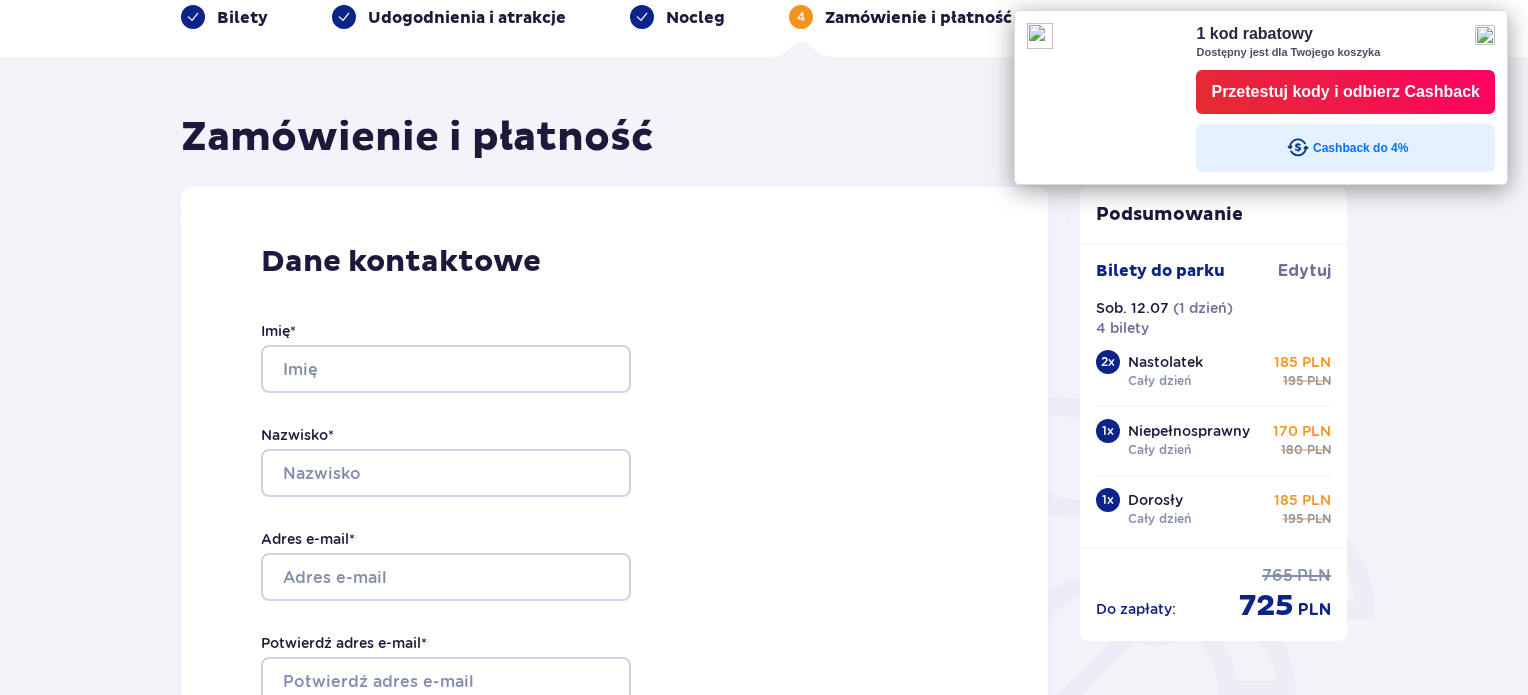 scroll, scrollTop: 100, scrollLeft: 0, axis: vertical 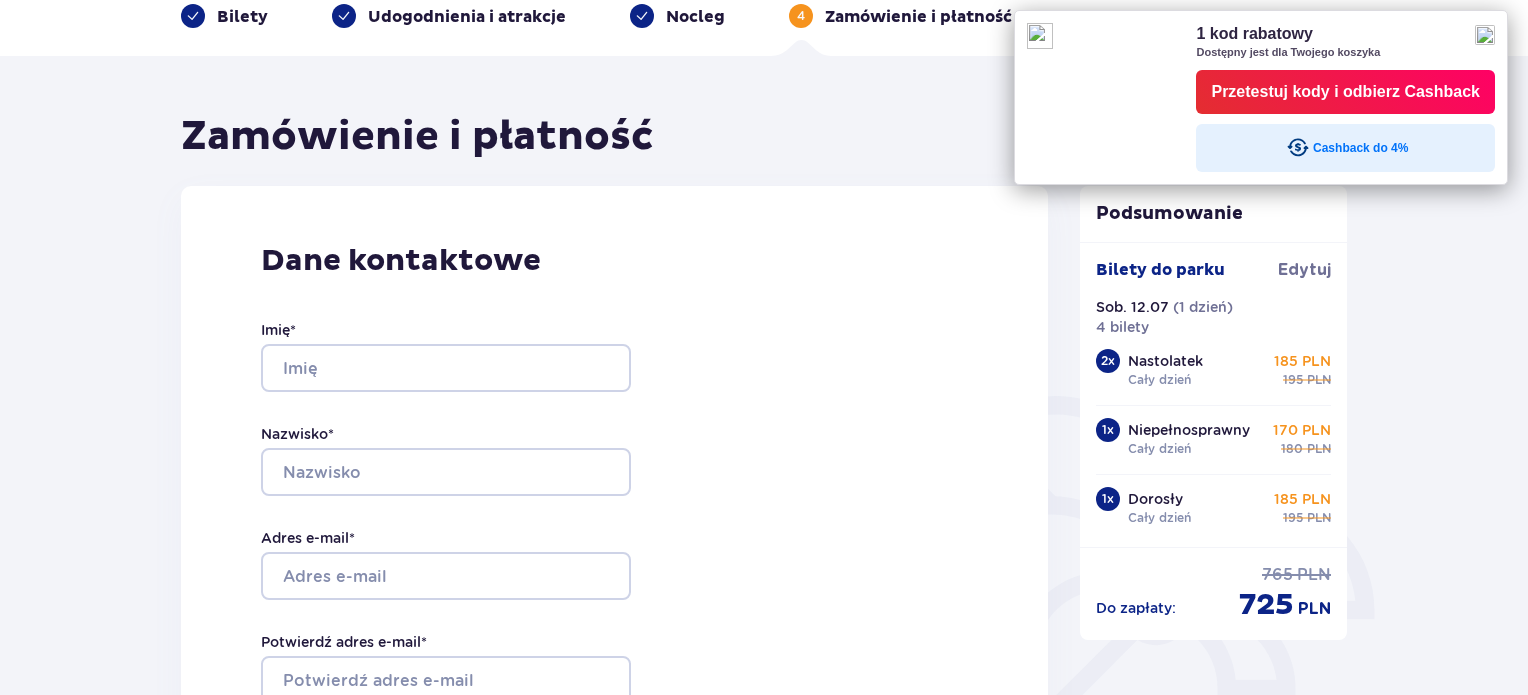 click on "Przetestuj kody i odbierz Cashback" at bounding box center [1345, 92] 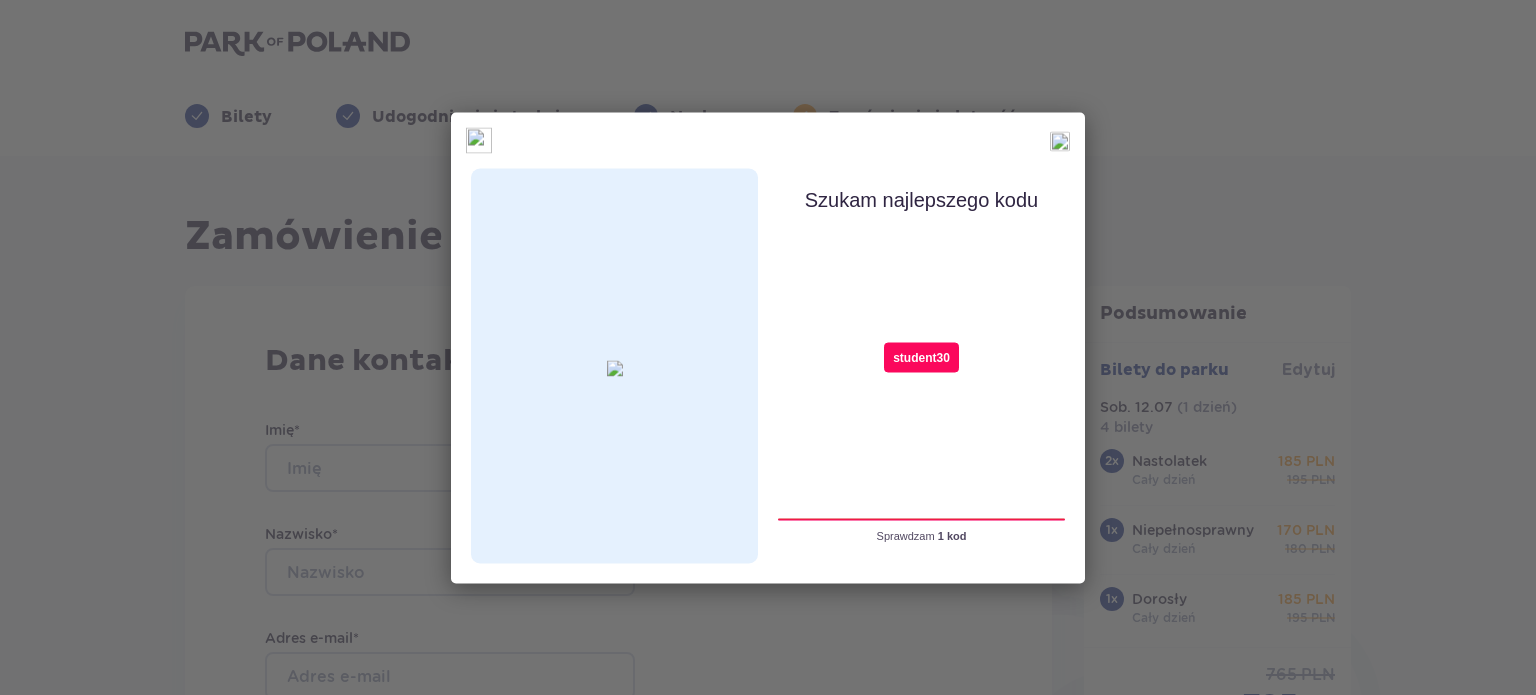 type on "student30" 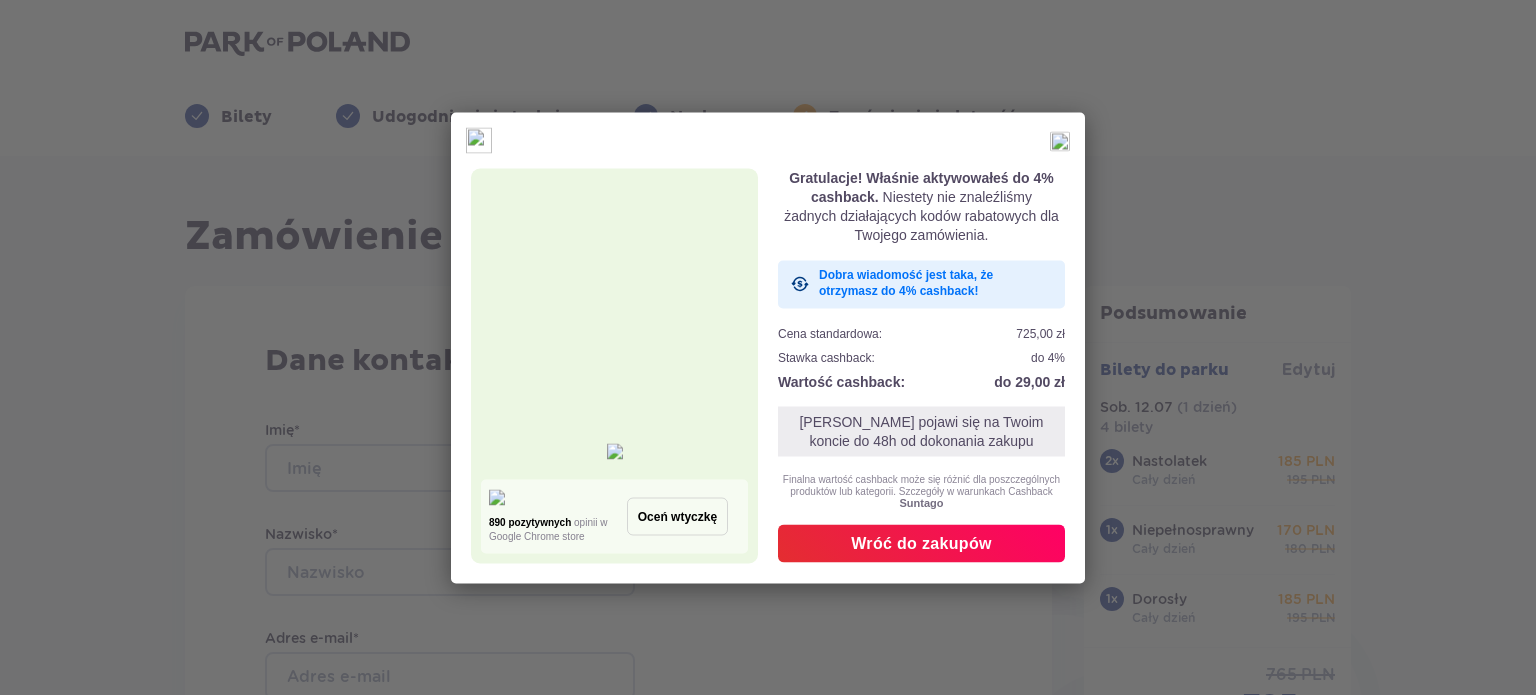 click on "Wróć do zakupów" at bounding box center (921, 544) 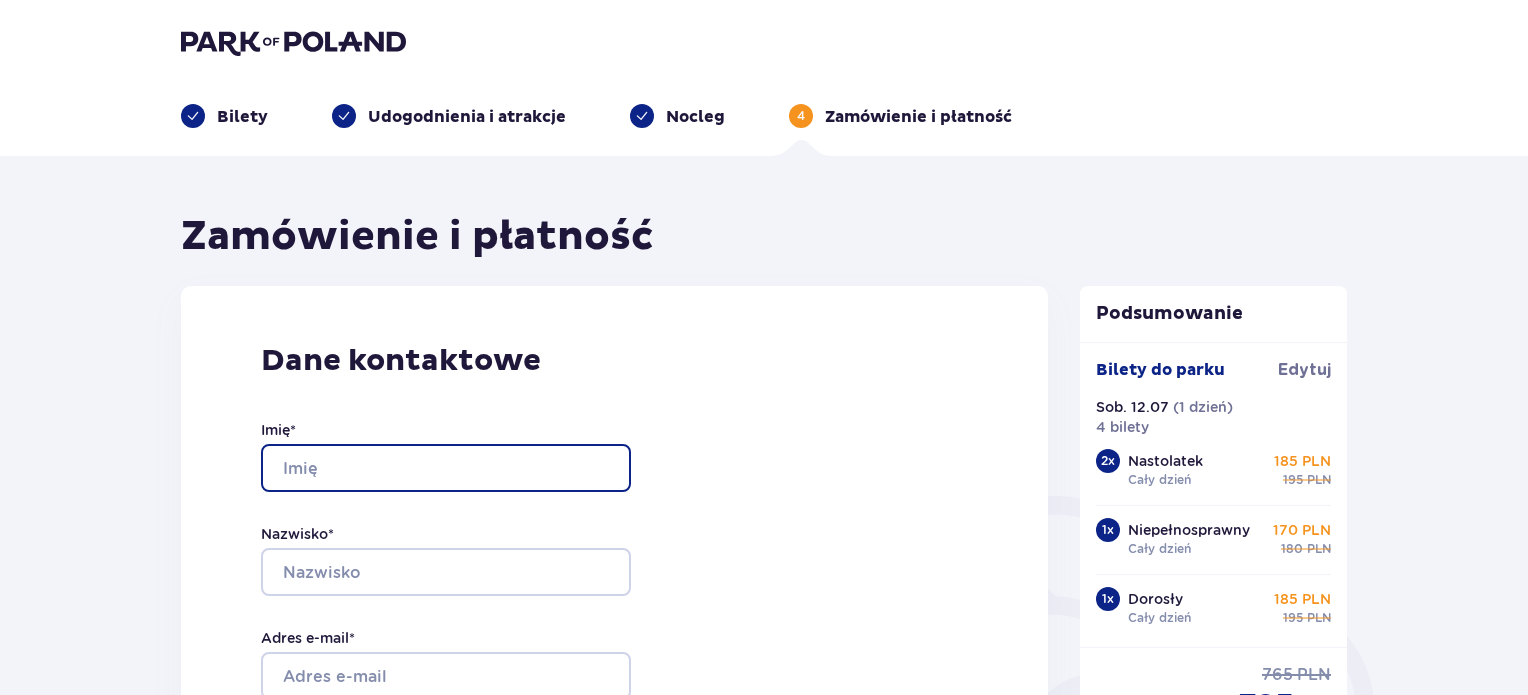 click on "Imię *" at bounding box center (446, 468) 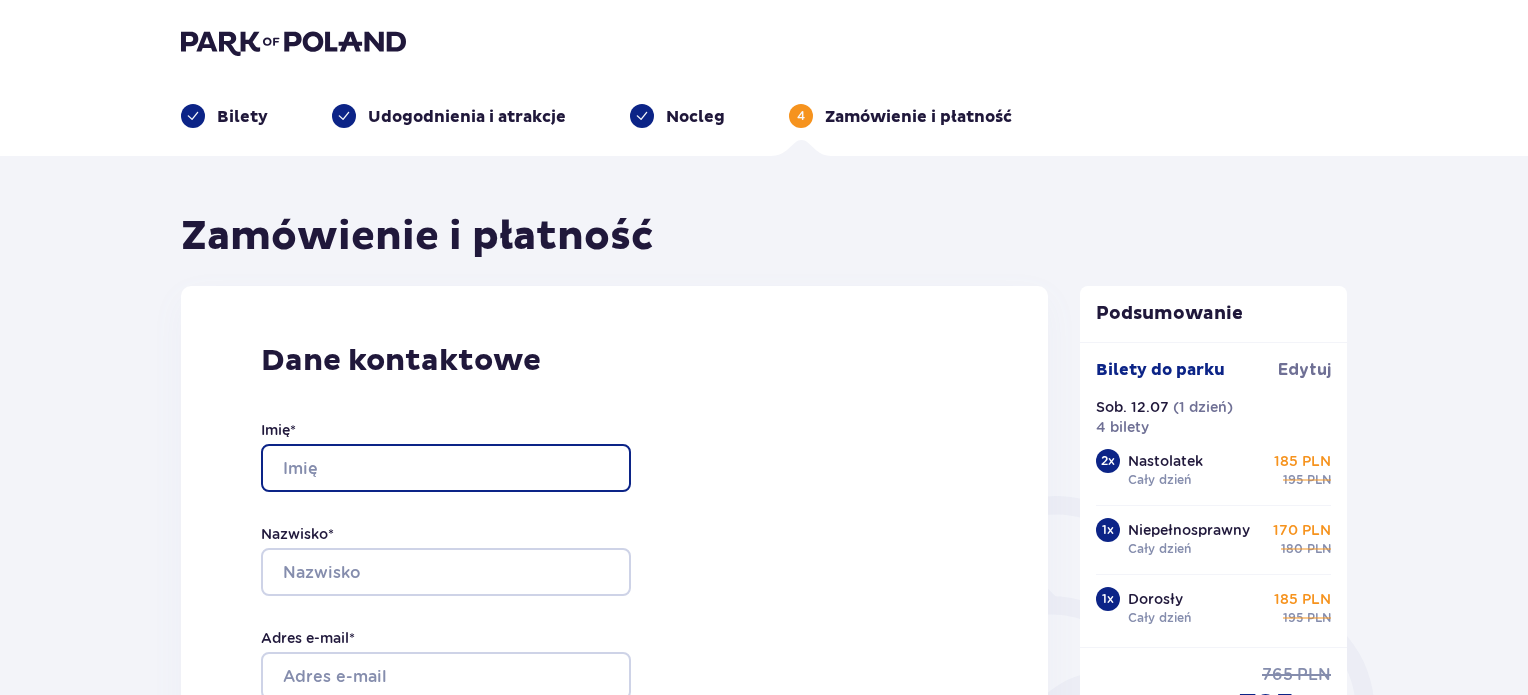 type on "EWELINA" 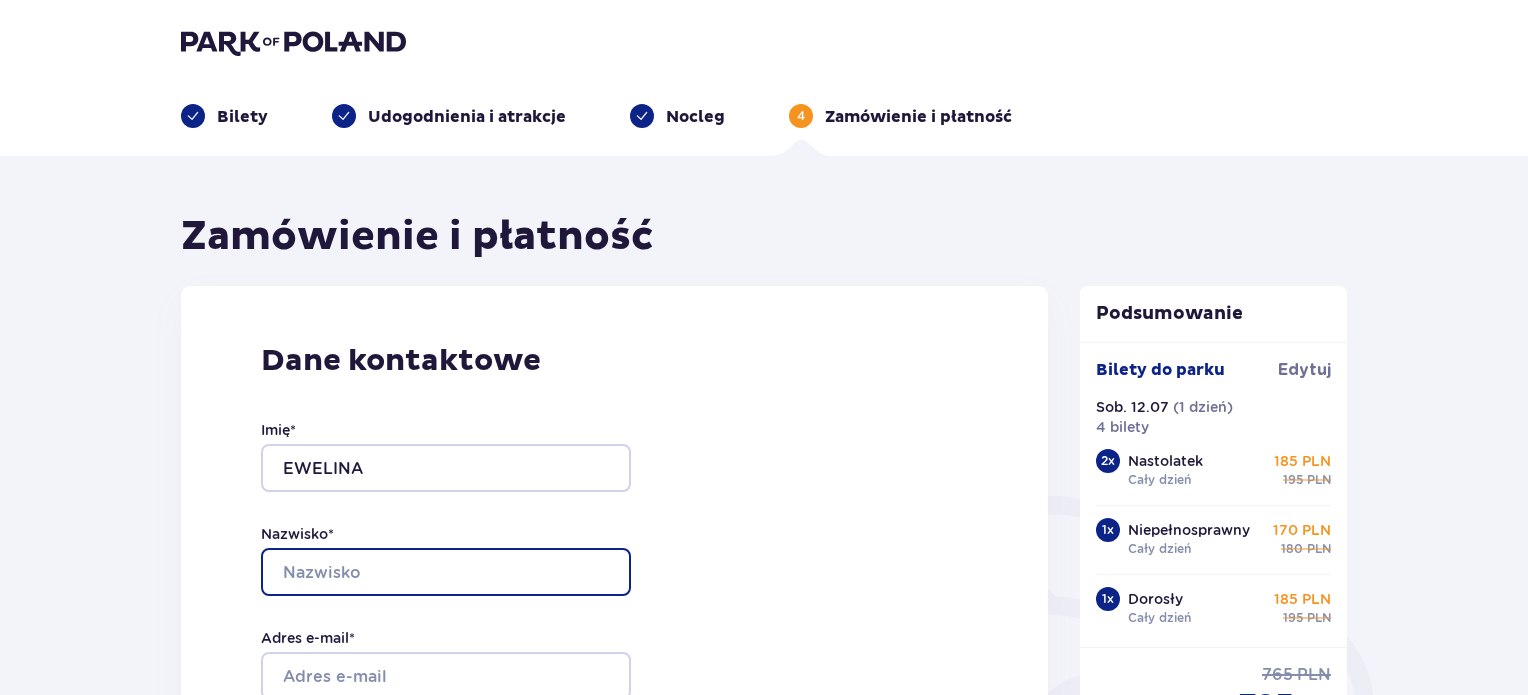 type on "JAGIELSKA-PĘCIAK" 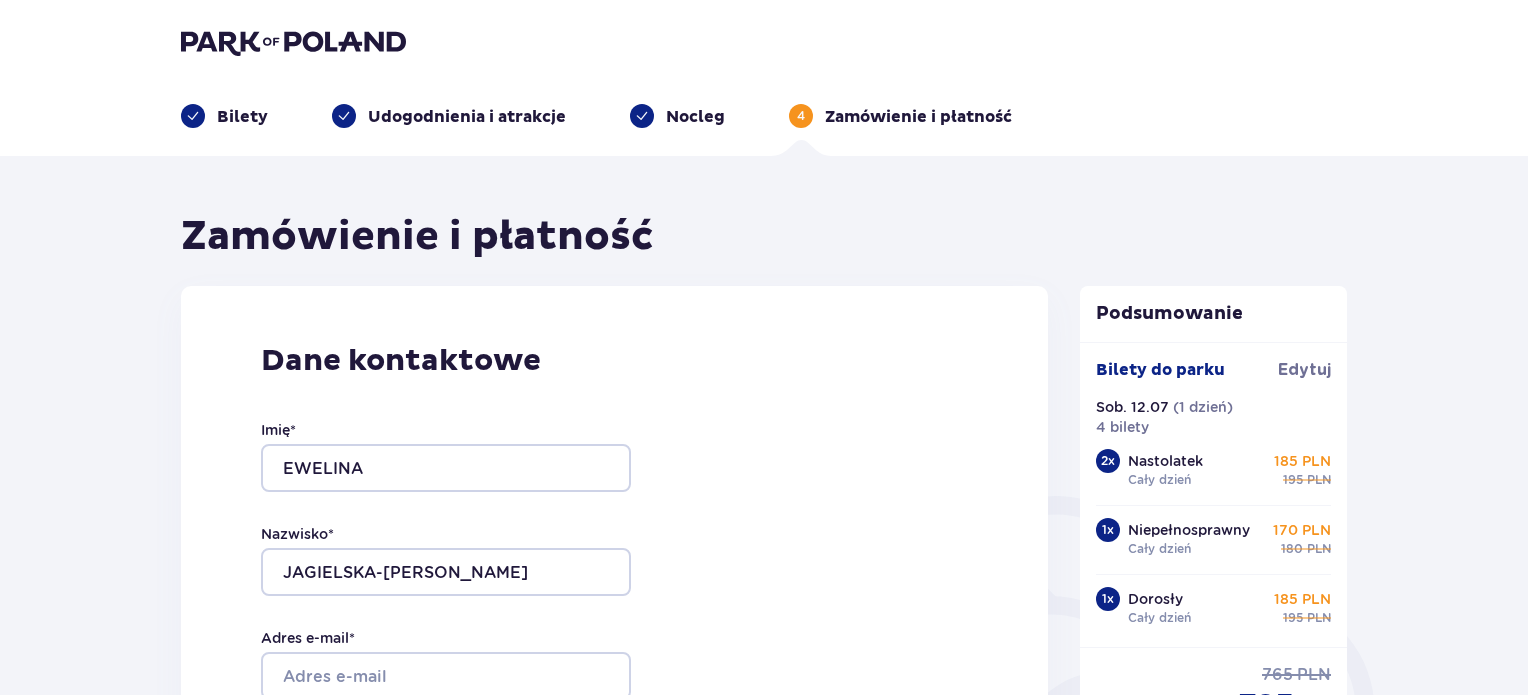 type on "60124894" 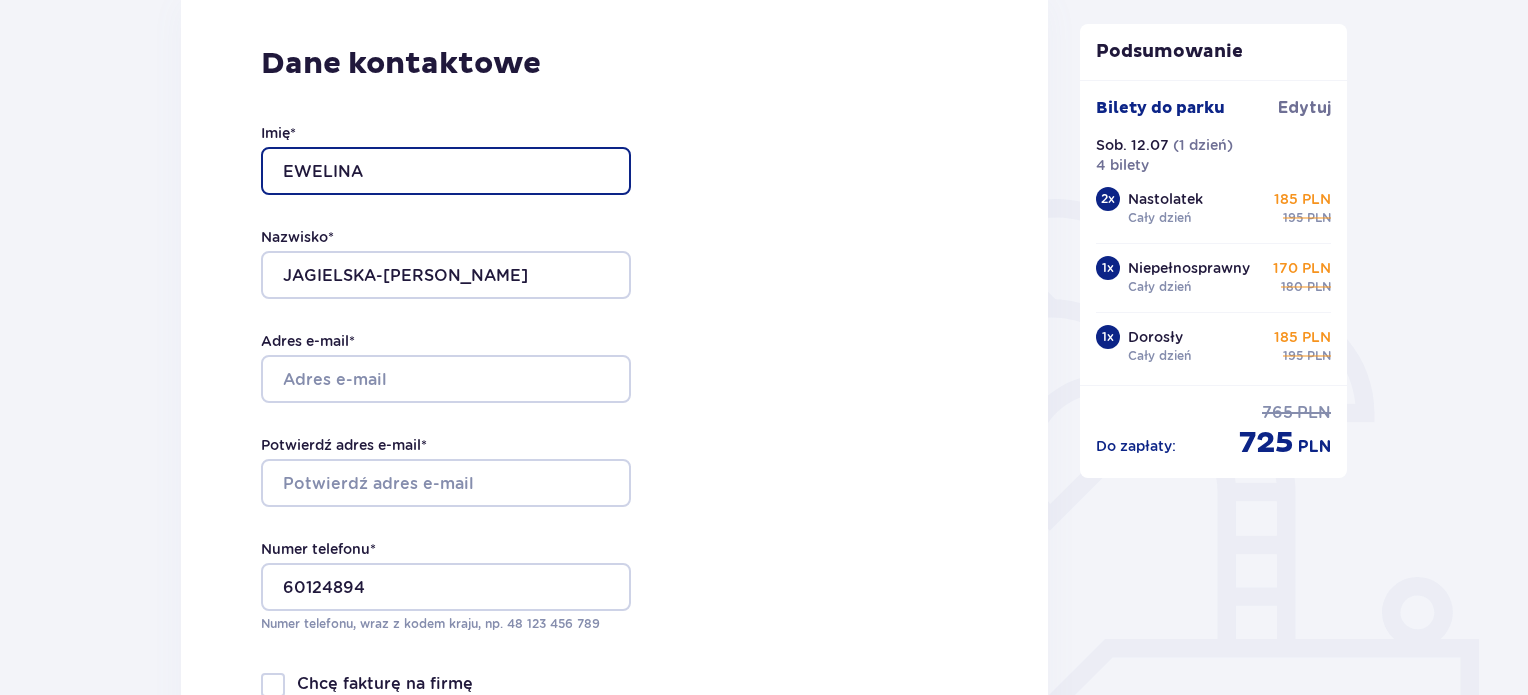 scroll, scrollTop: 300, scrollLeft: 0, axis: vertical 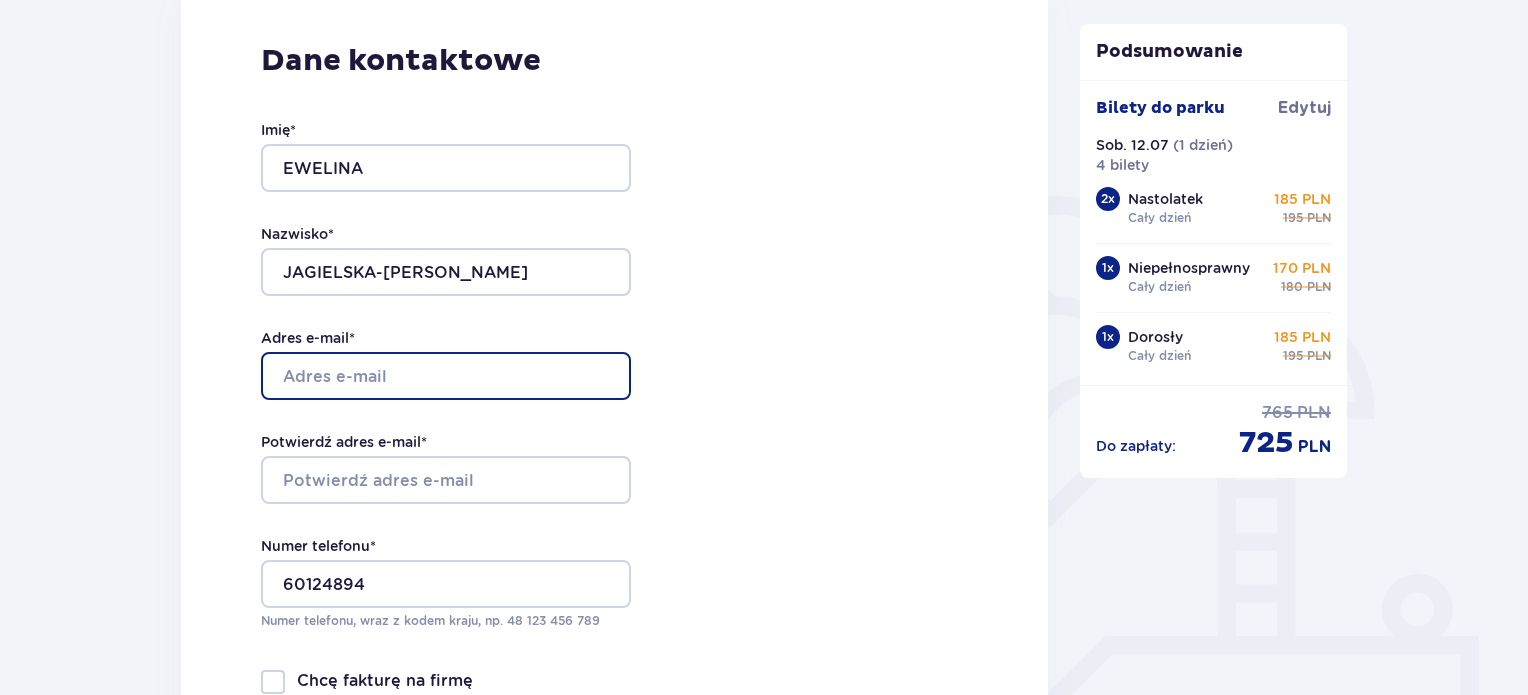 click on "Adres e-mail *" at bounding box center (446, 376) 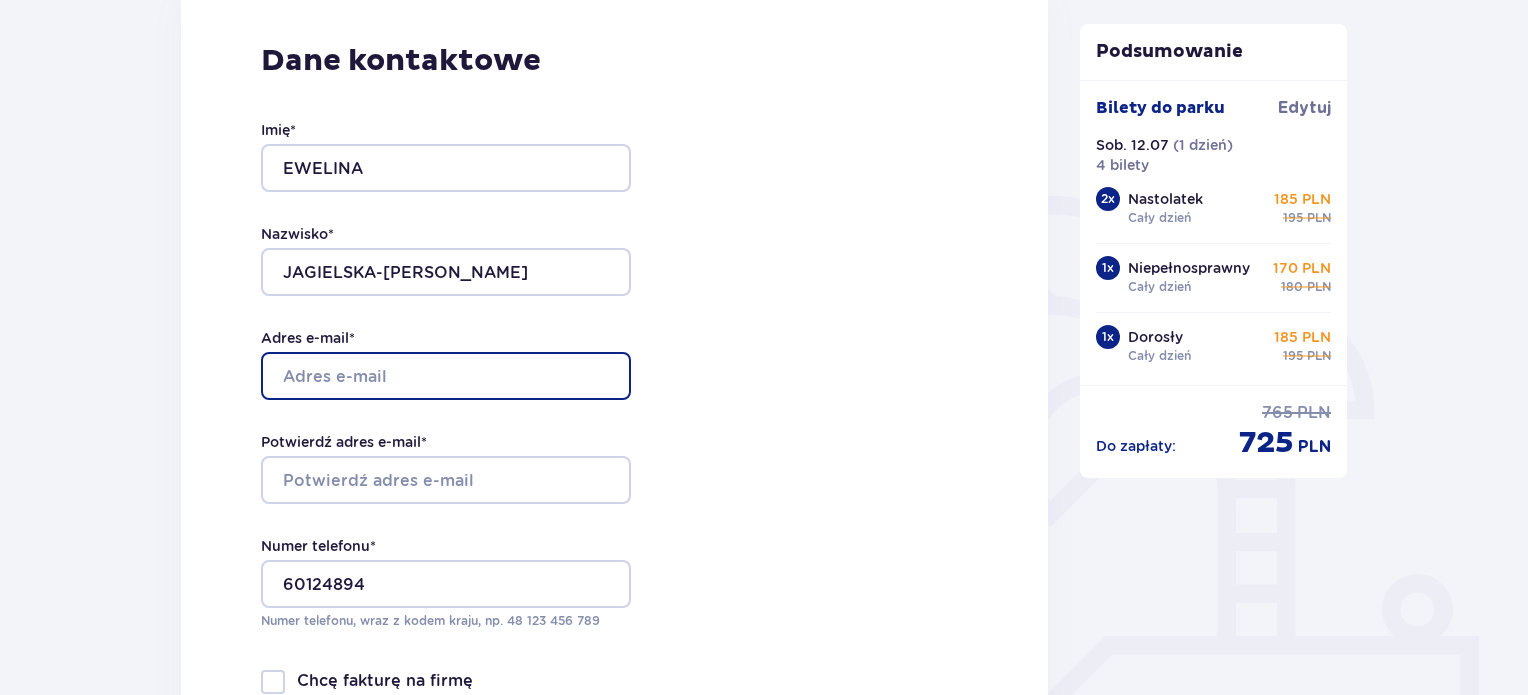 type on "[EMAIL_ADDRESS][DOMAIN_NAME]" 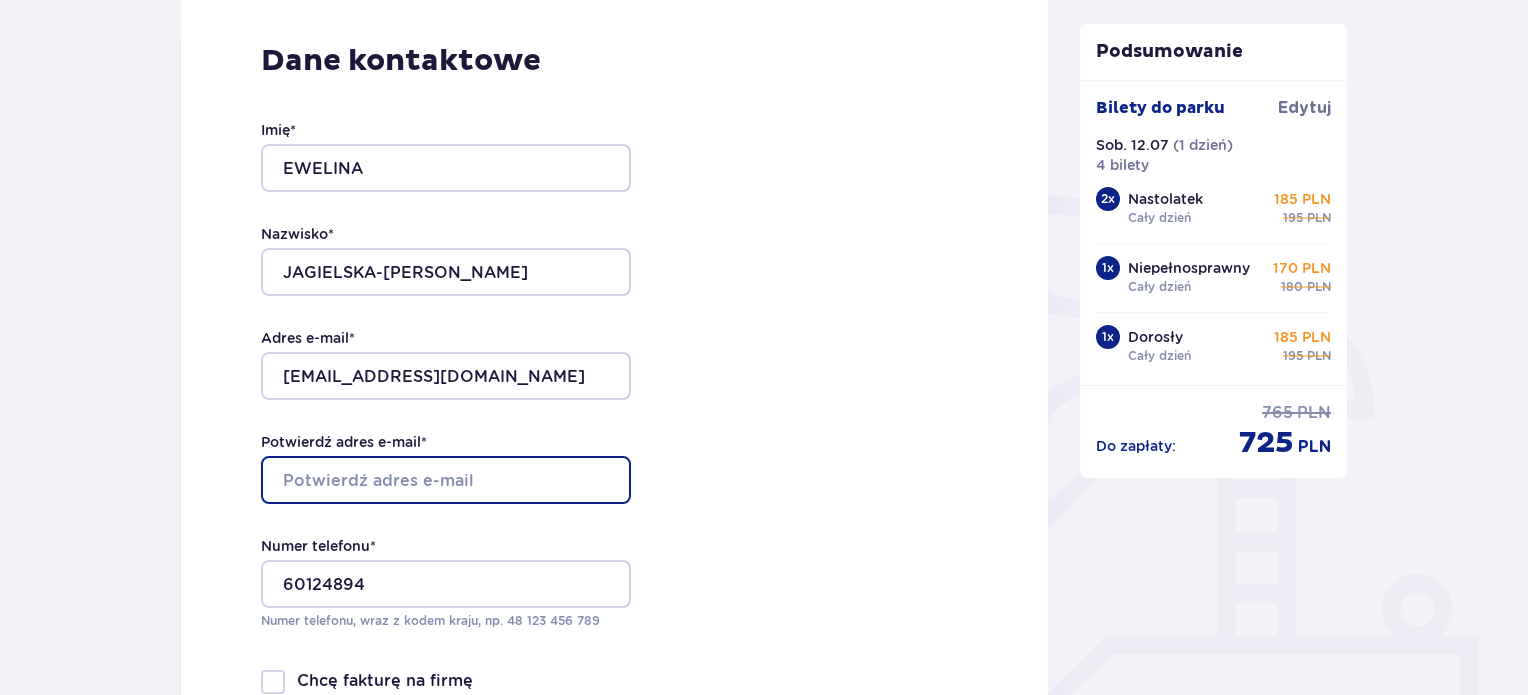 type on "[EMAIL_ADDRESS][DOMAIN_NAME]" 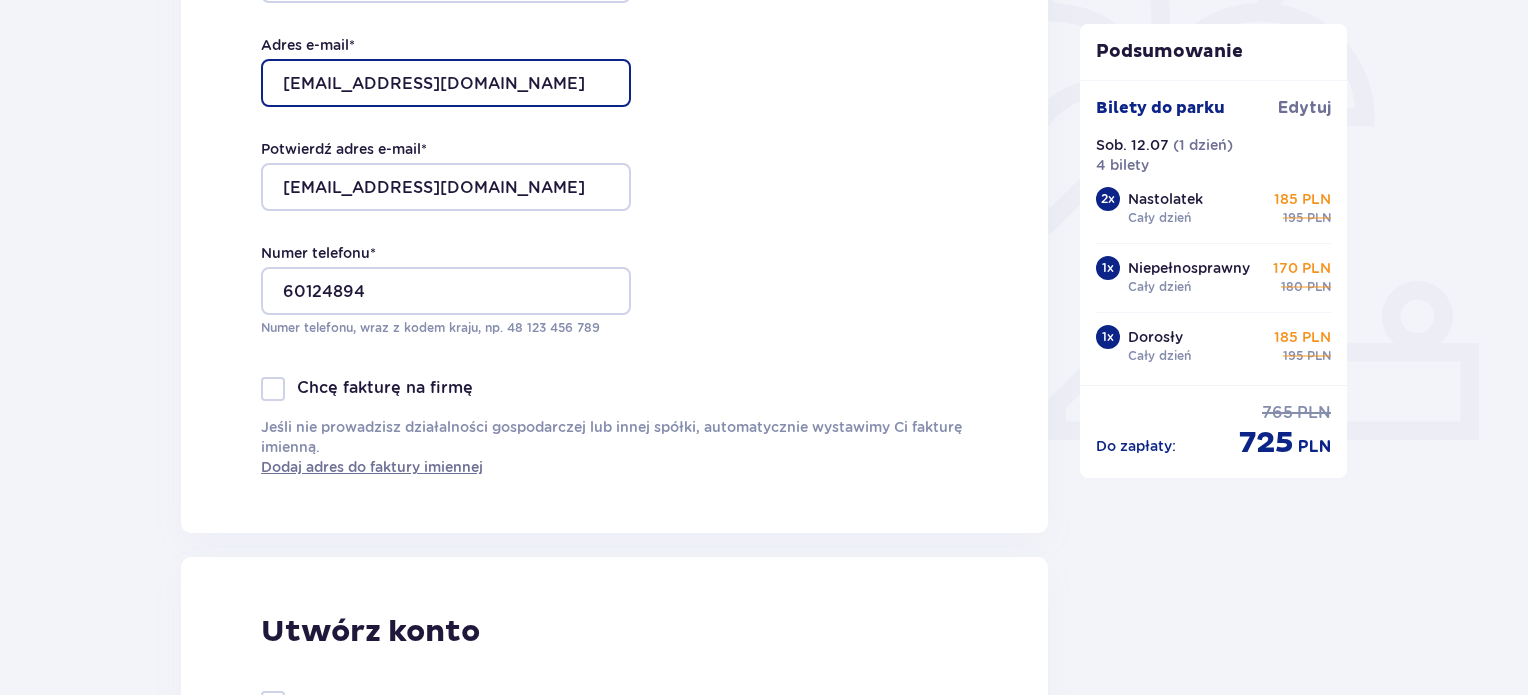 scroll, scrollTop: 600, scrollLeft: 0, axis: vertical 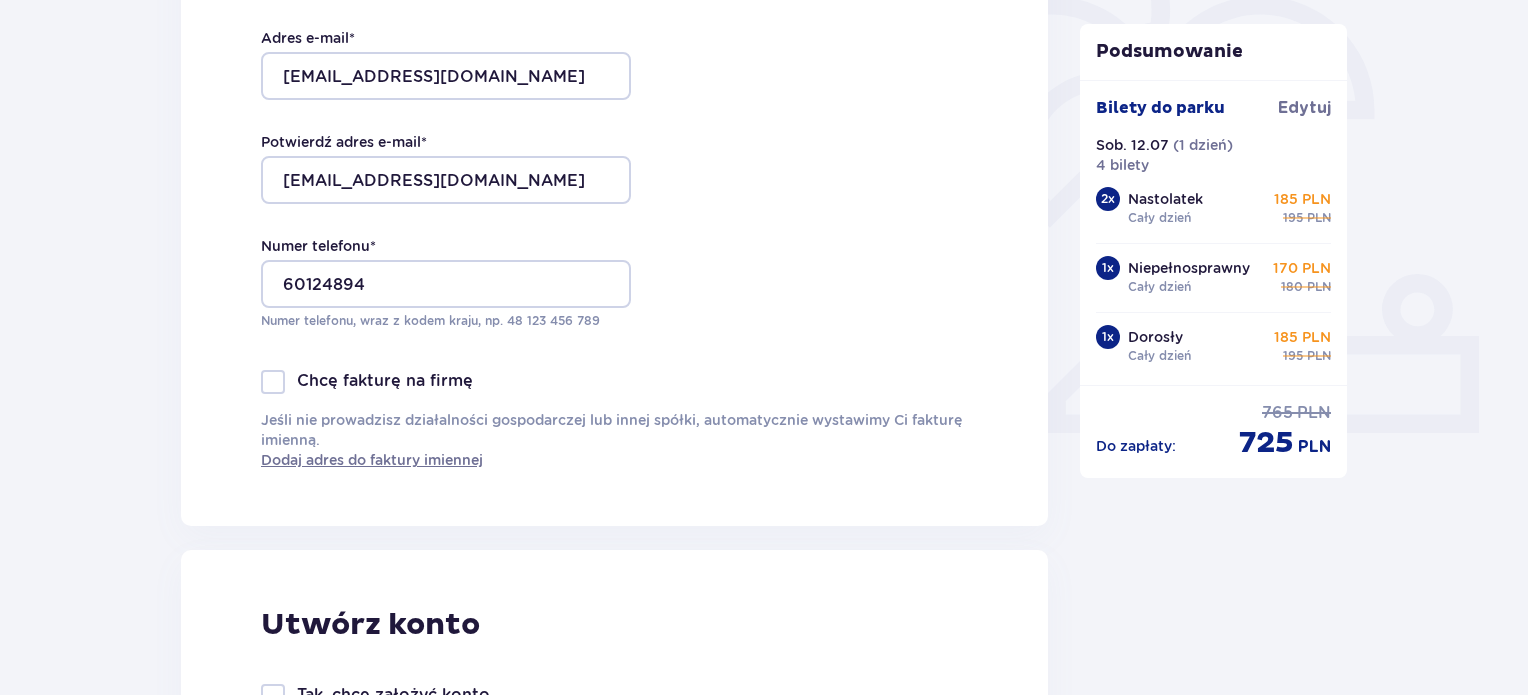 click at bounding box center [273, 382] 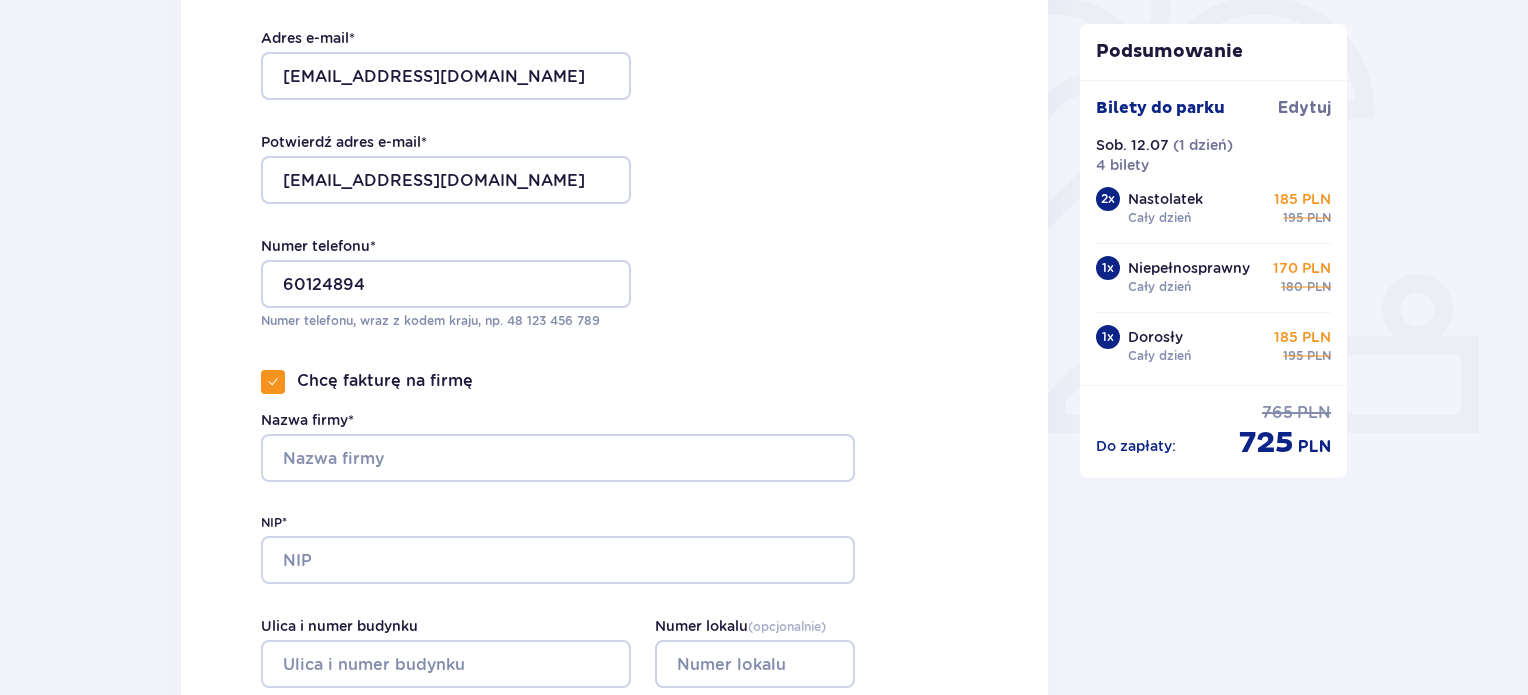 click at bounding box center [273, 382] 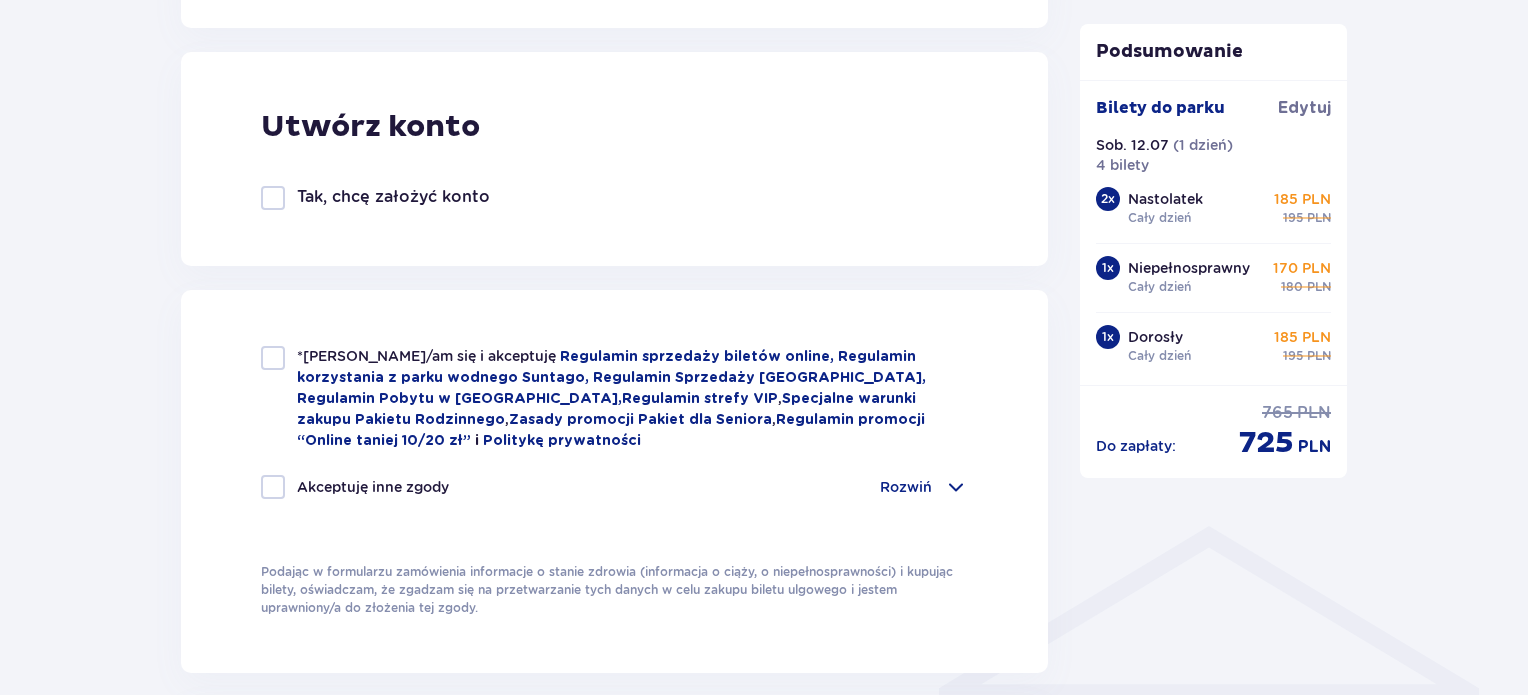 scroll, scrollTop: 1100, scrollLeft: 0, axis: vertical 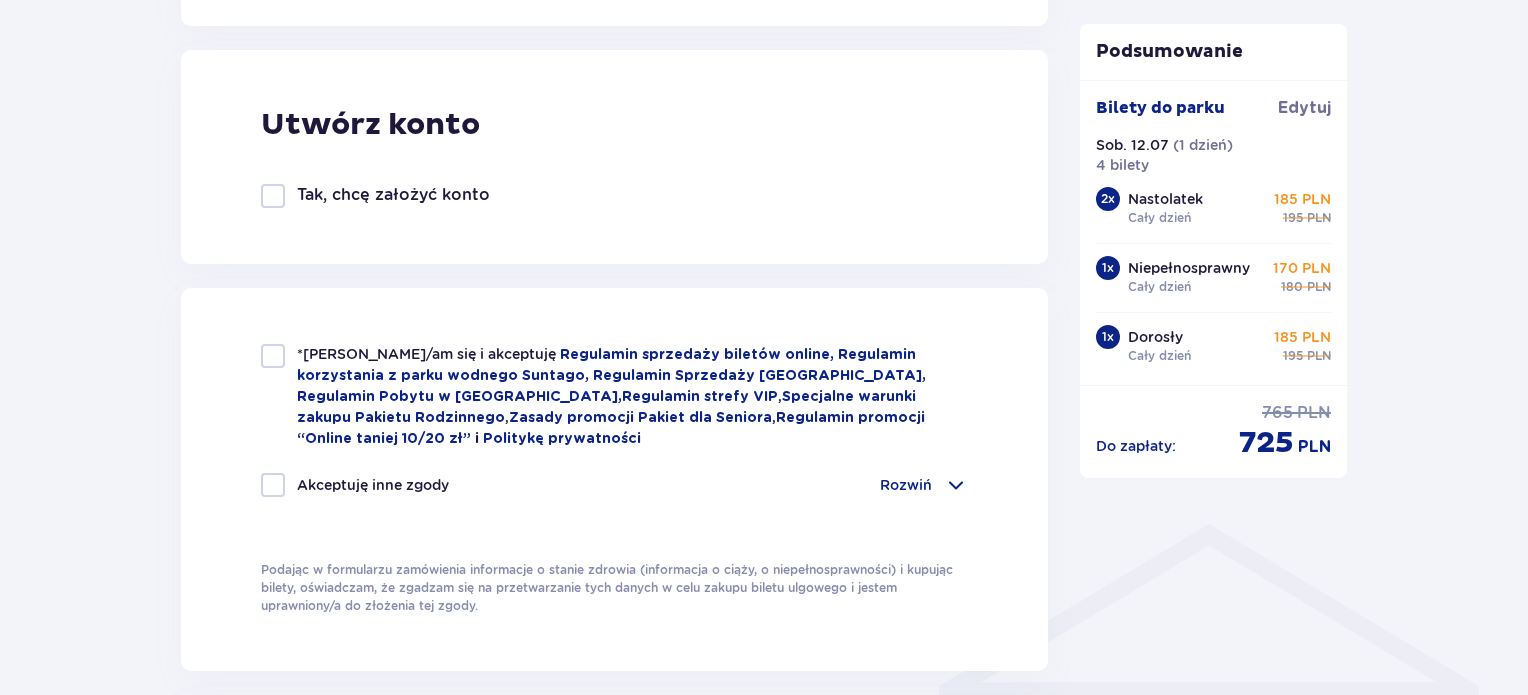 click at bounding box center (273, 196) 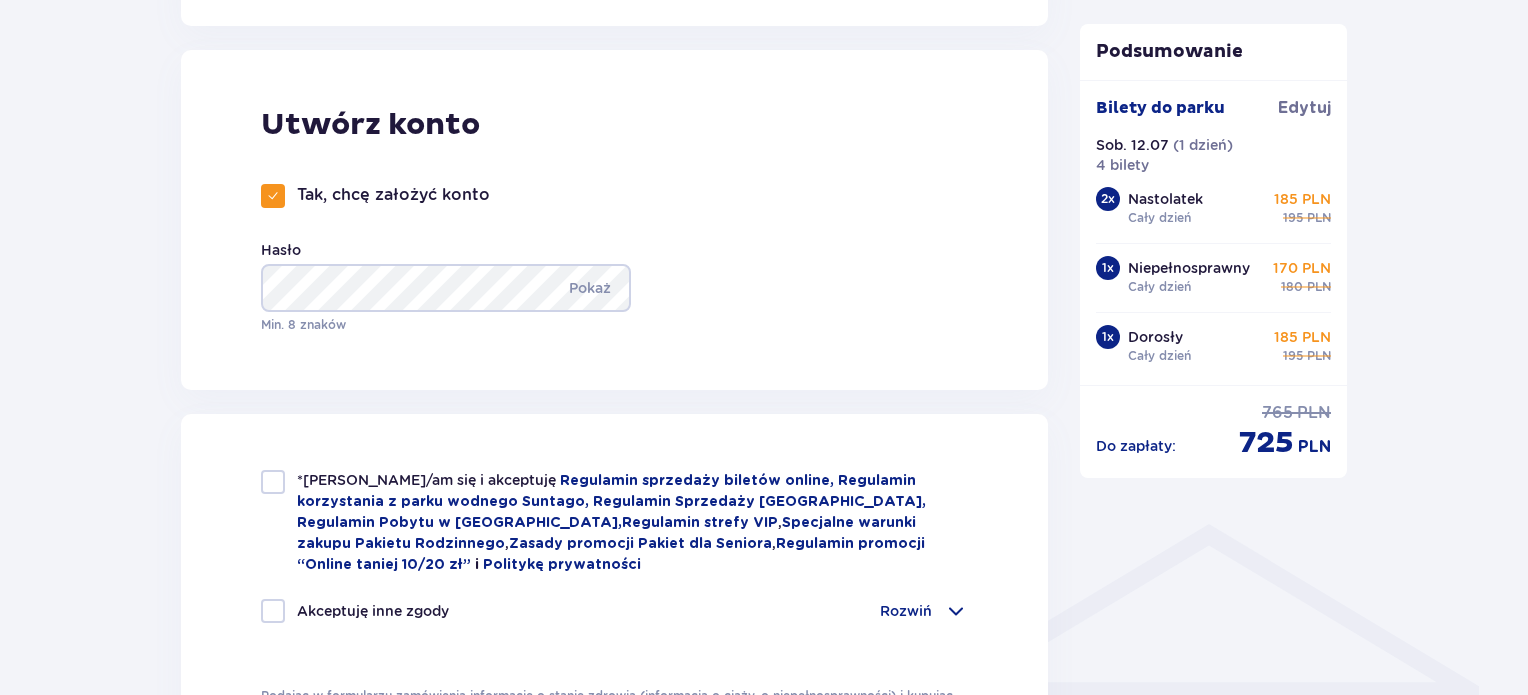 type on "60124894" 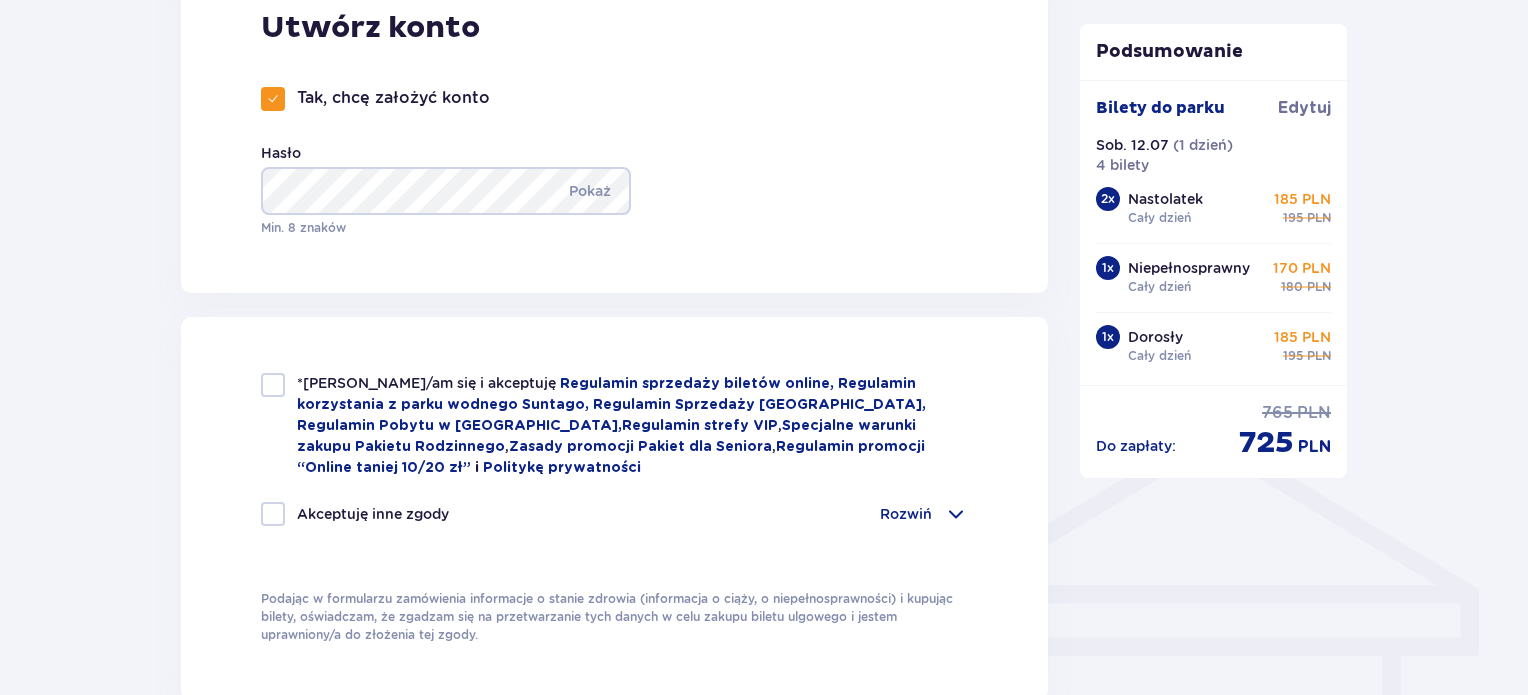 scroll, scrollTop: 1200, scrollLeft: 0, axis: vertical 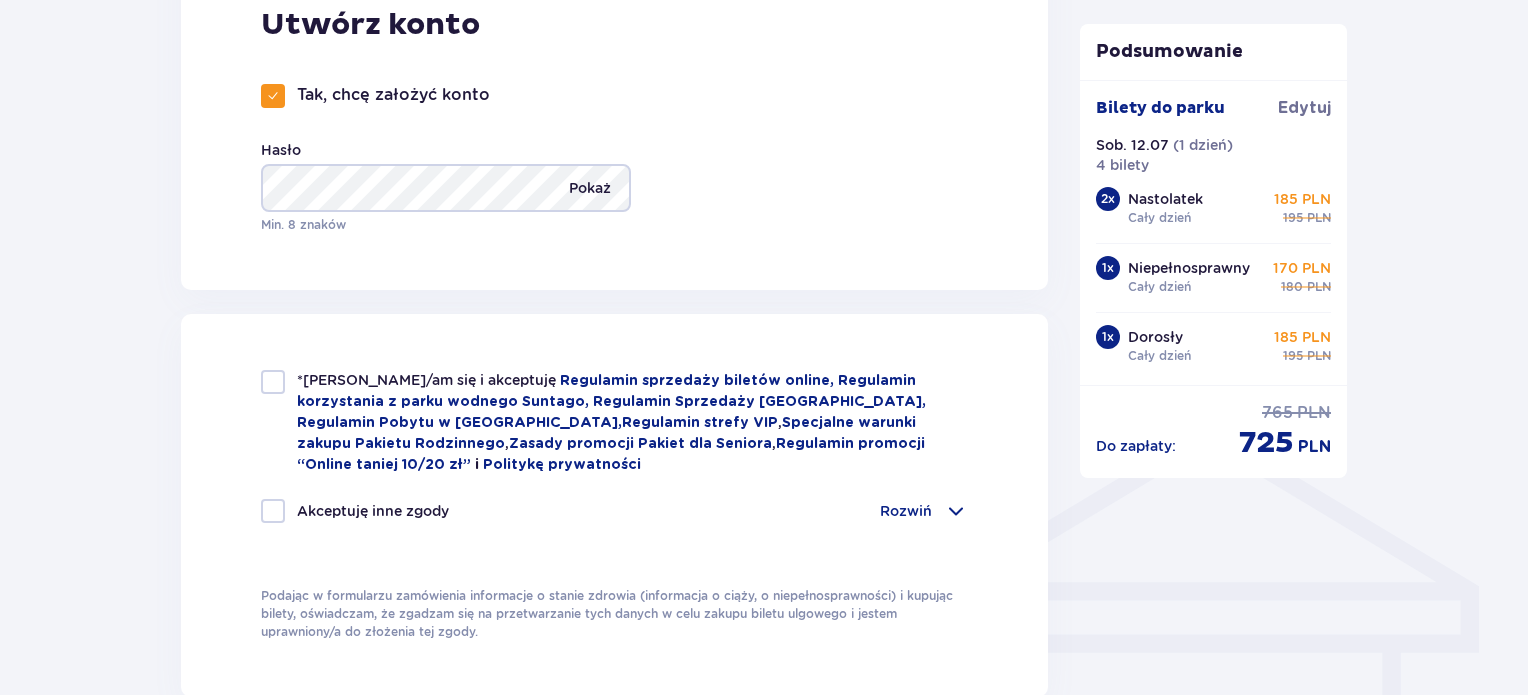 click on "Pokaż" at bounding box center [590, 188] 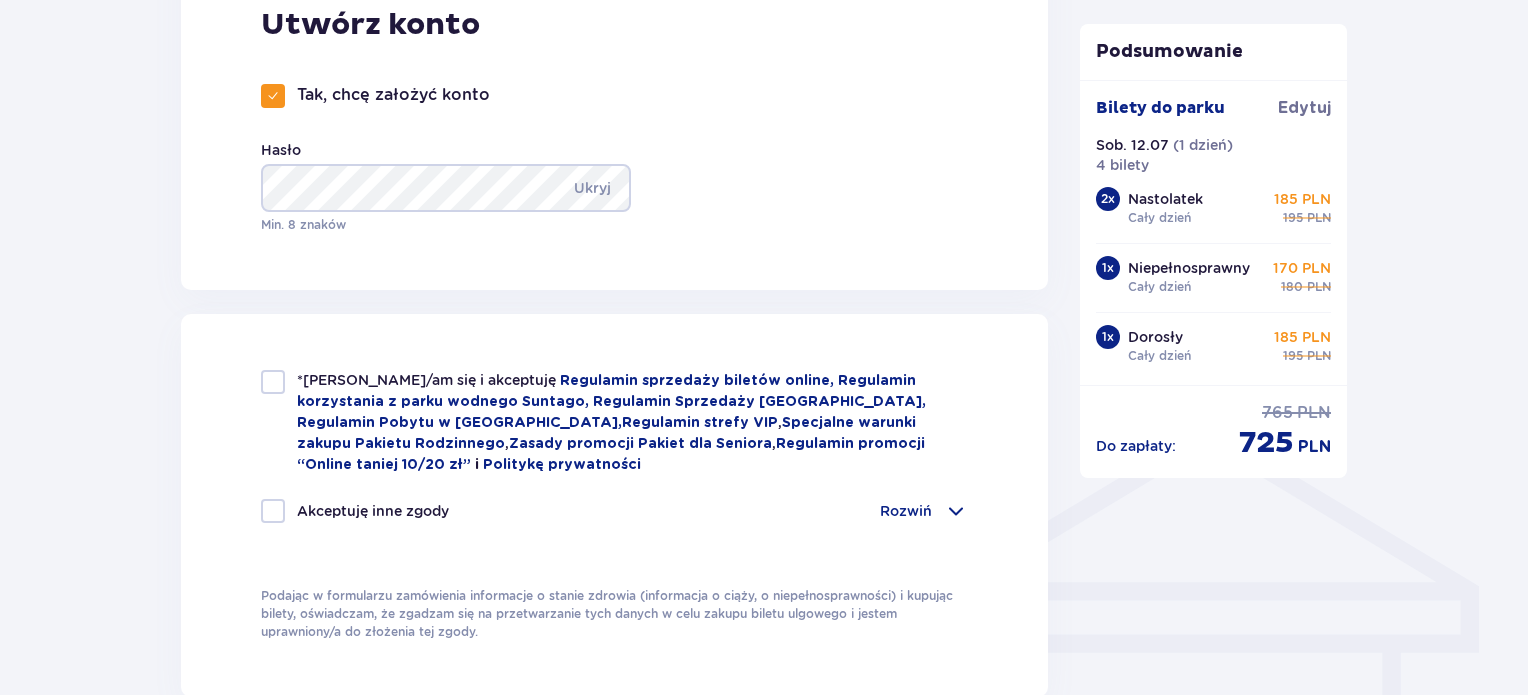 click on "Utwórz konto Tak, chcę założyć konto Hasło Ukryj Min. 8 znaków" at bounding box center [614, 120] 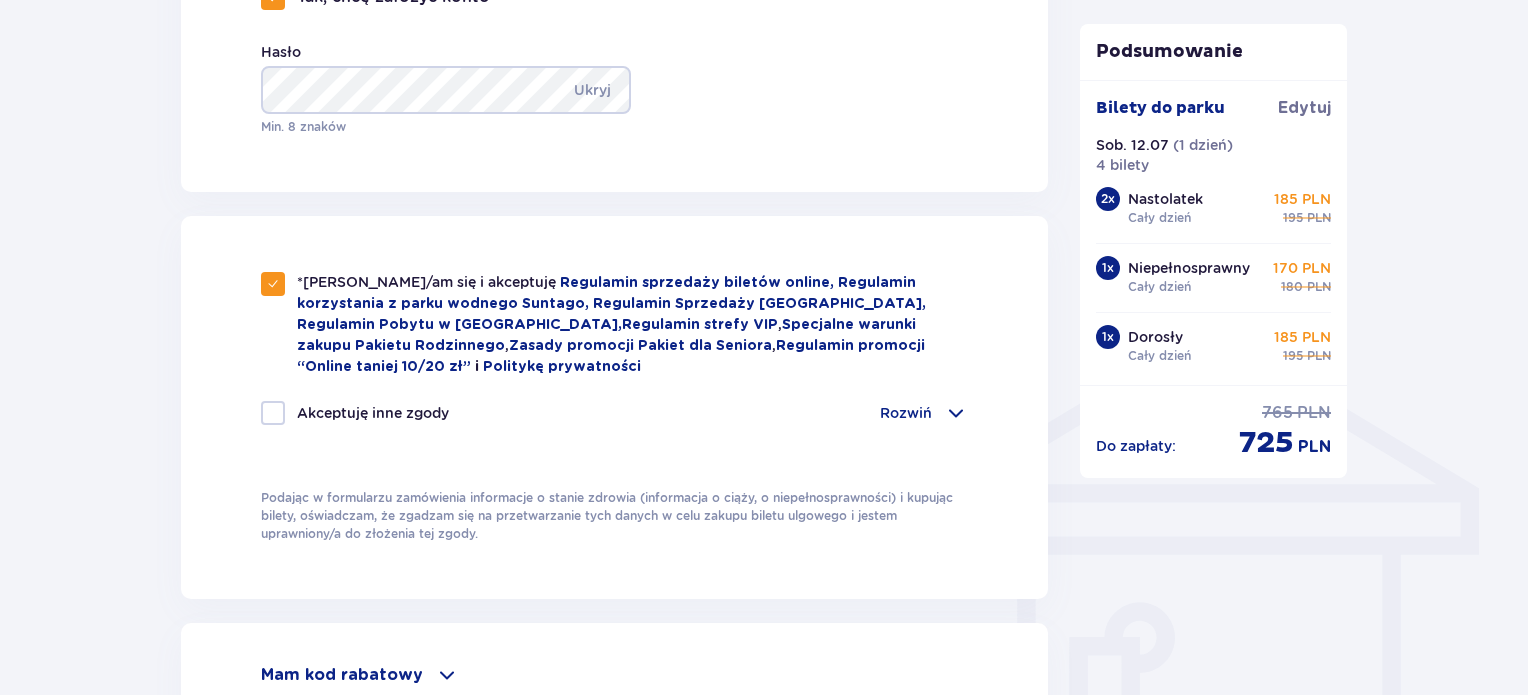 scroll, scrollTop: 1400, scrollLeft: 0, axis: vertical 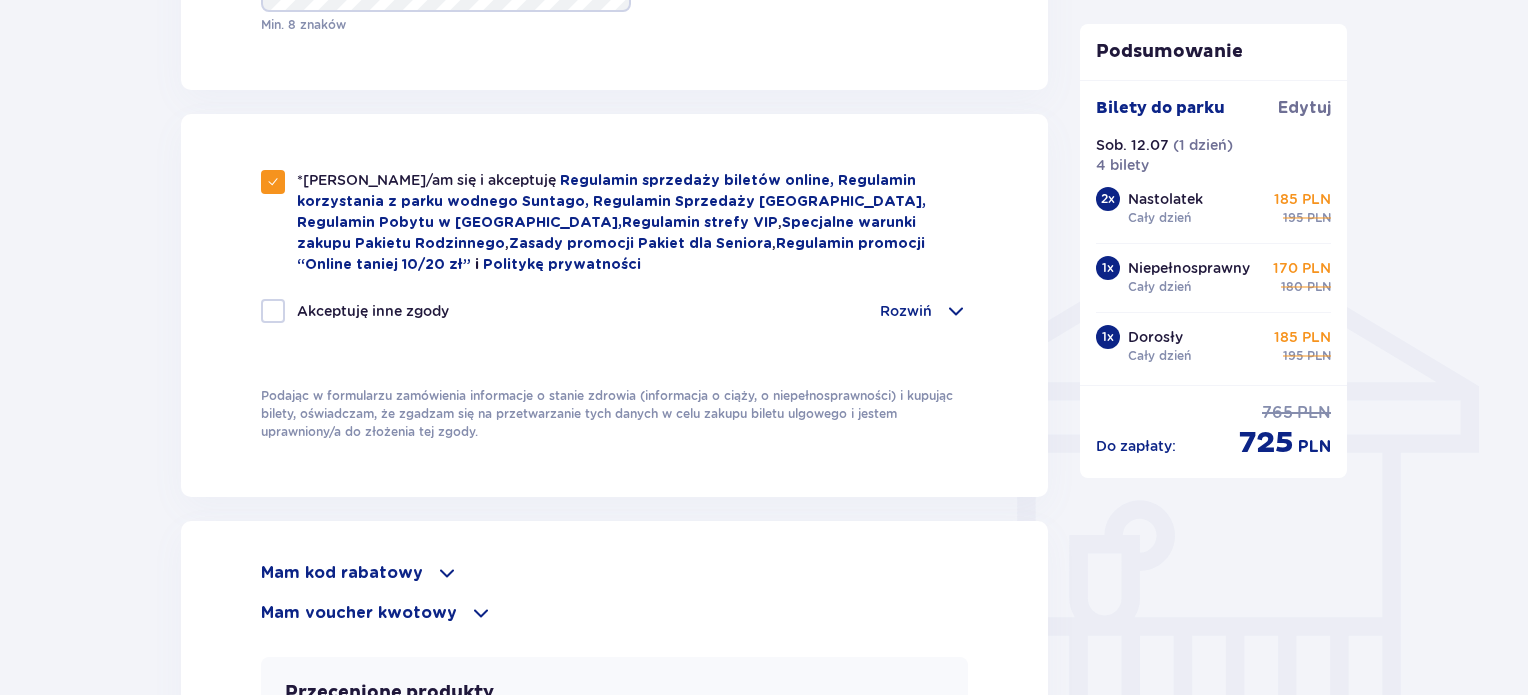 click at bounding box center [273, 311] 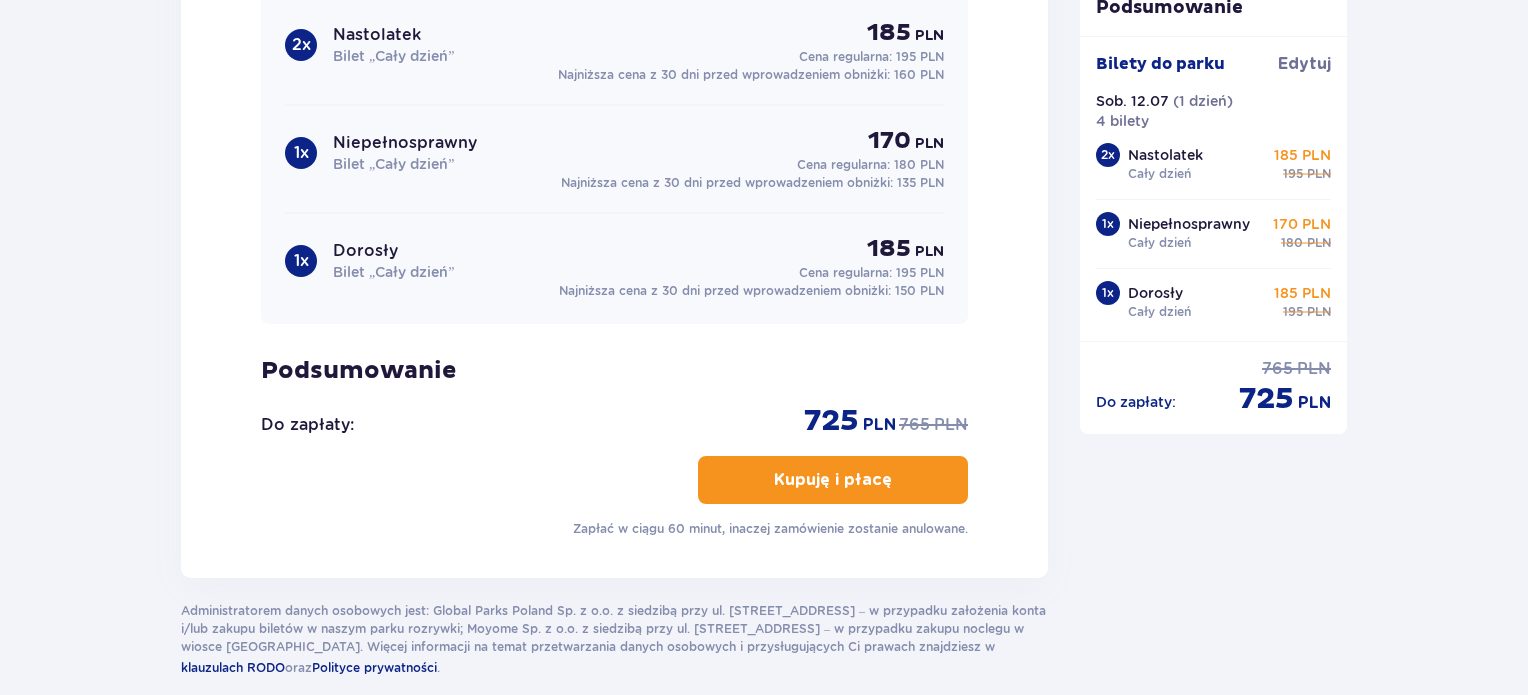 scroll, scrollTop: 2200, scrollLeft: 0, axis: vertical 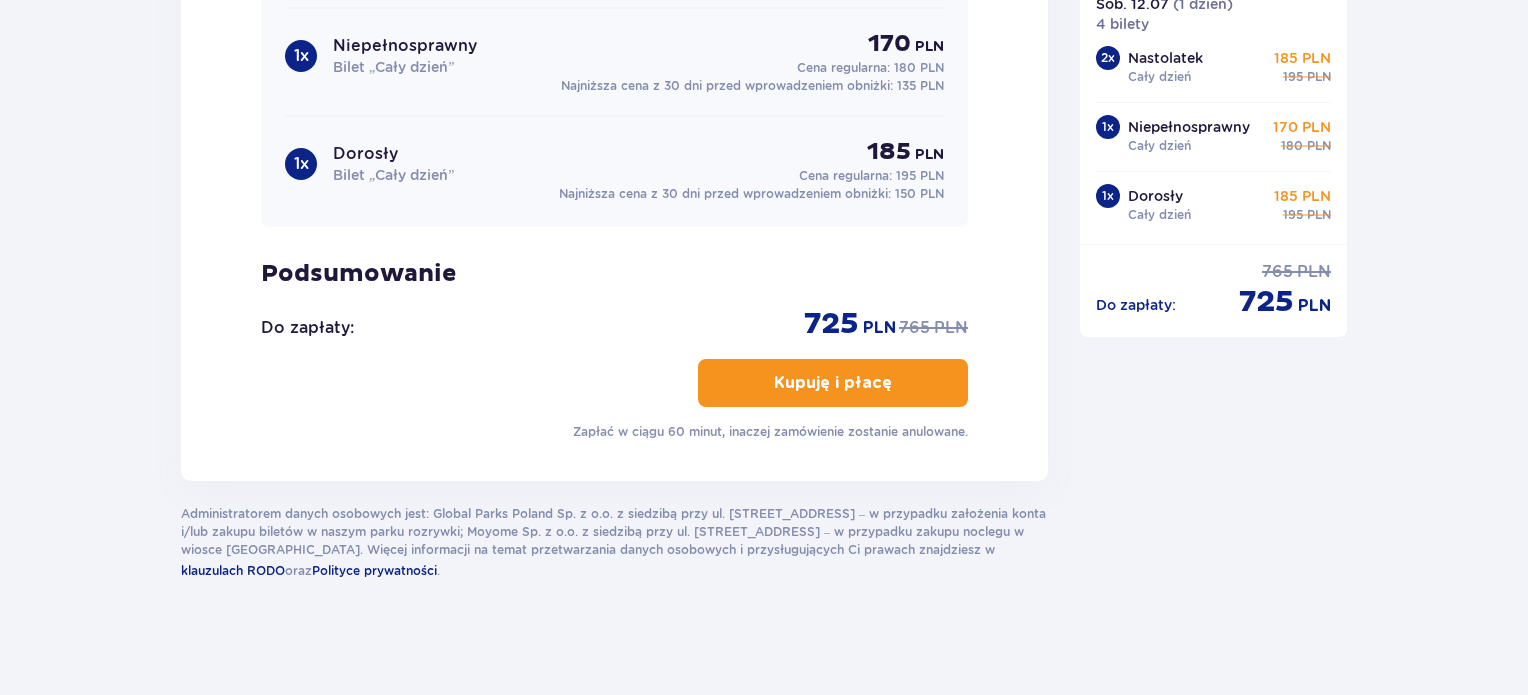 click on "Kupuję i płacę" at bounding box center (833, 383) 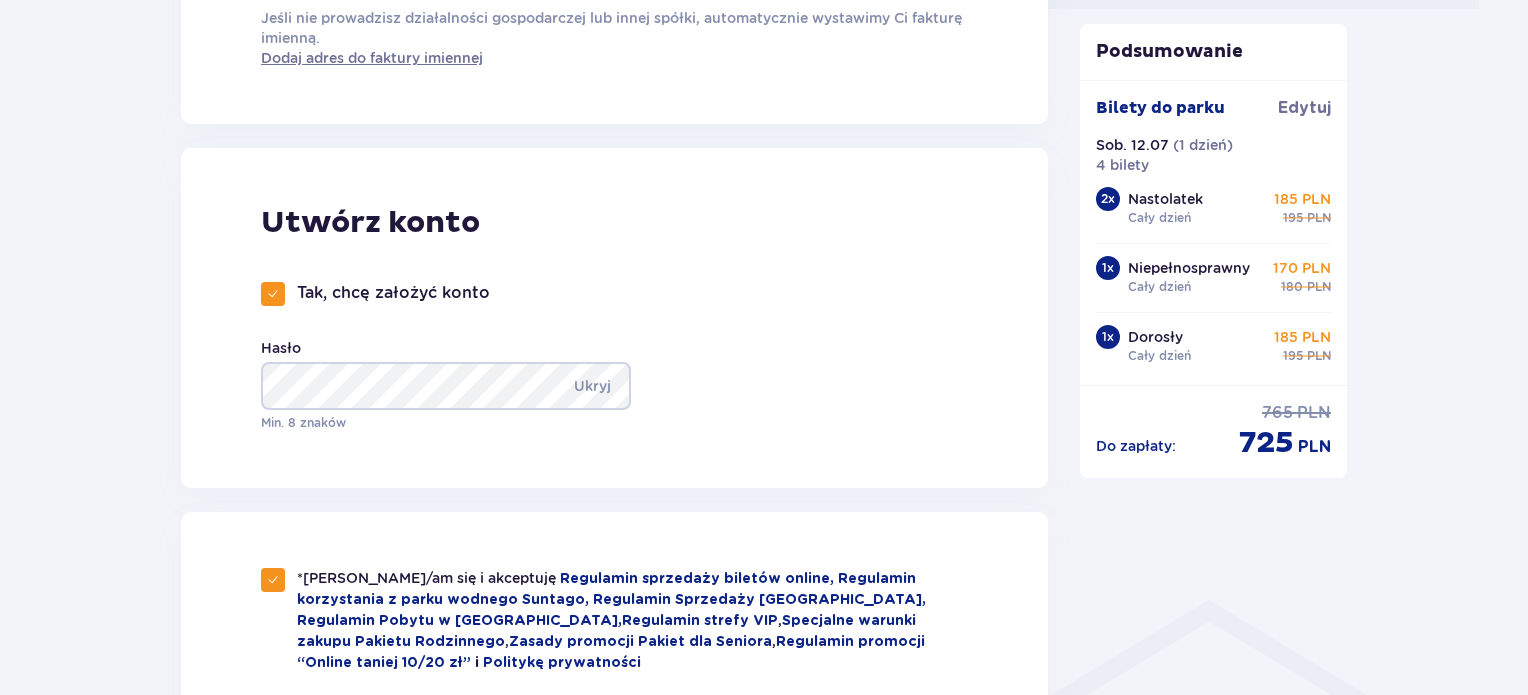 scroll, scrollTop: 1052, scrollLeft: 0, axis: vertical 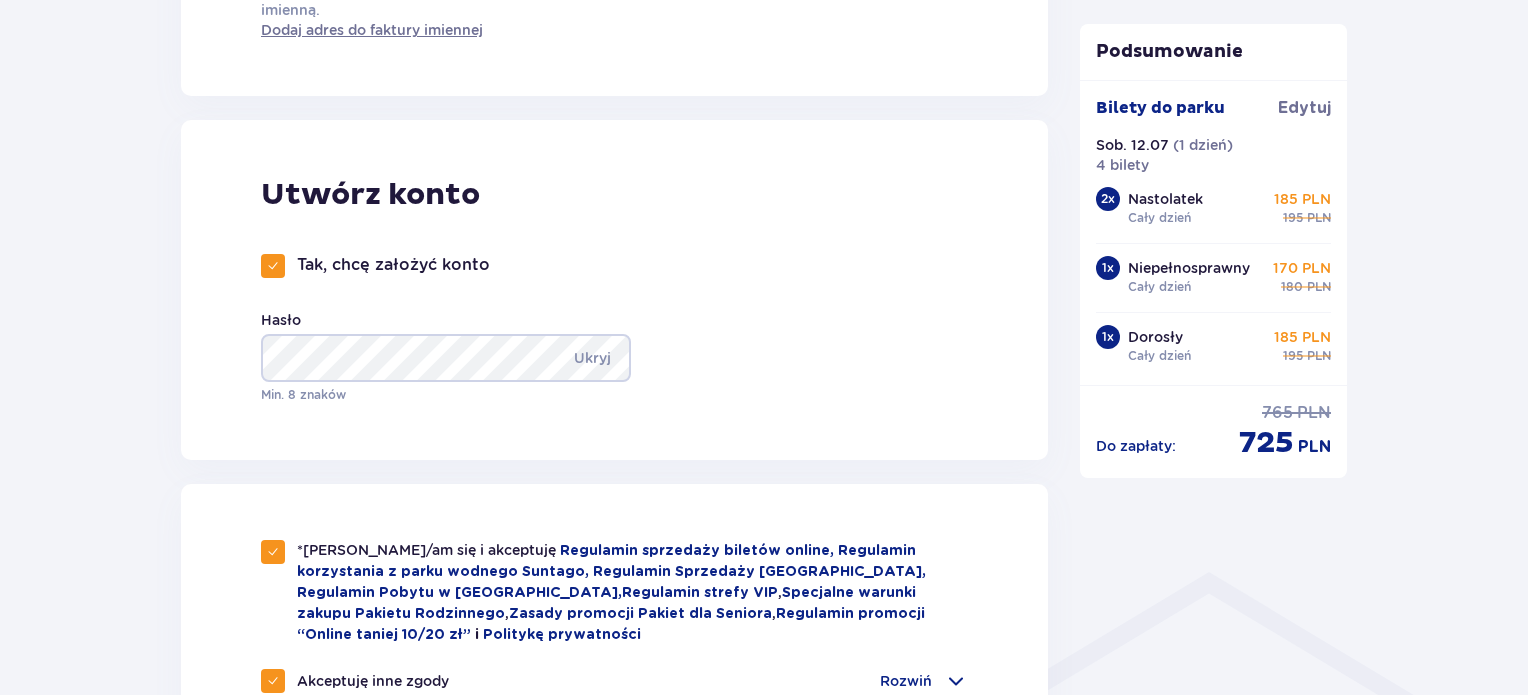 click at bounding box center [273, 266] 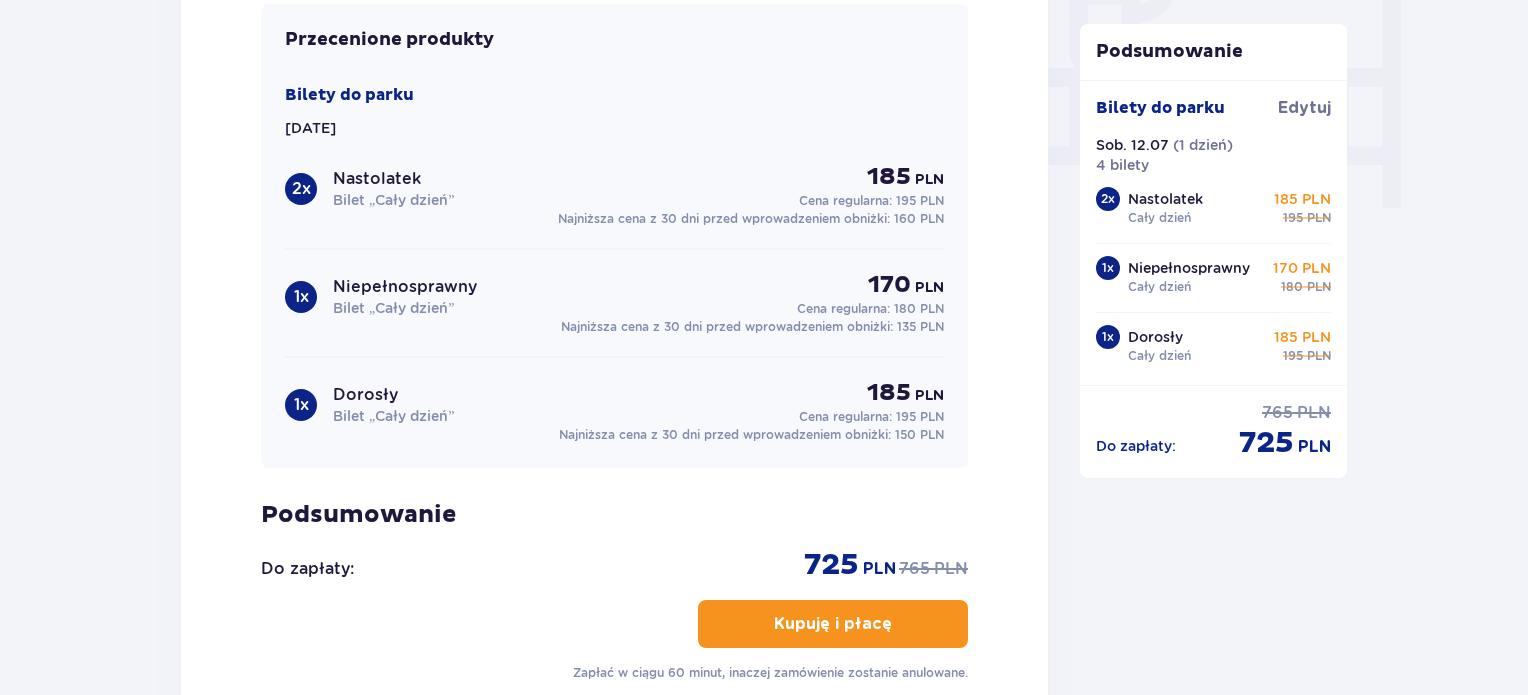scroll, scrollTop: 2190, scrollLeft: 0, axis: vertical 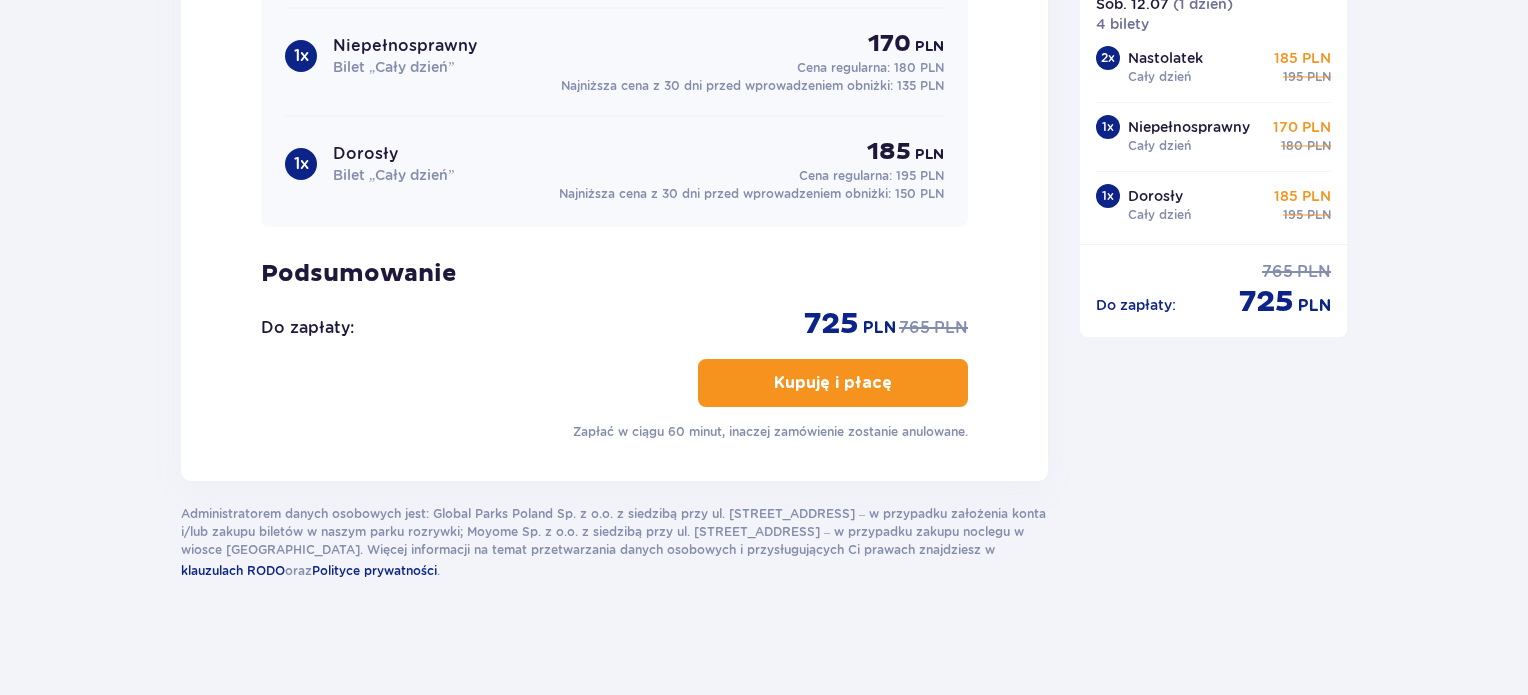 click on "Kupuję i płacę" at bounding box center (833, 383) 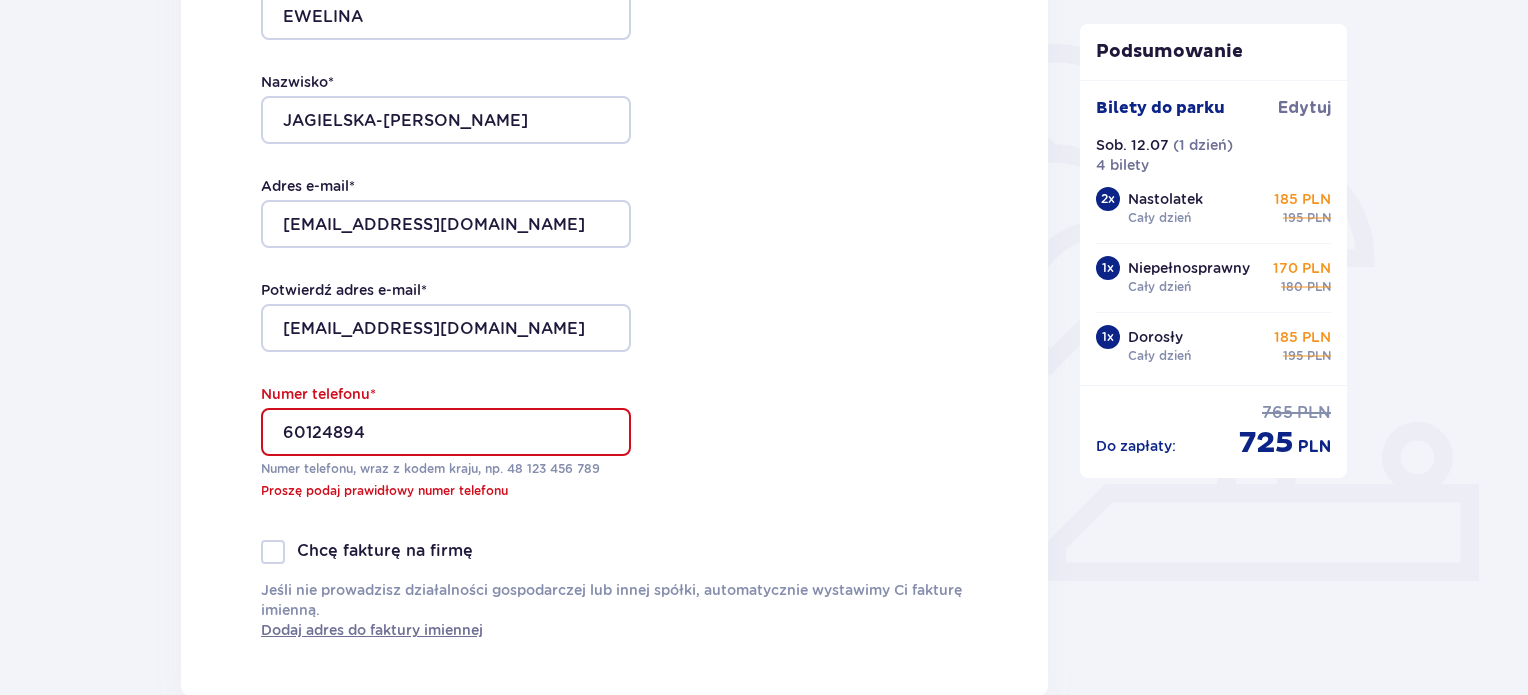 scroll, scrollTop: 360, scrollLeft: 0, axis: vertical 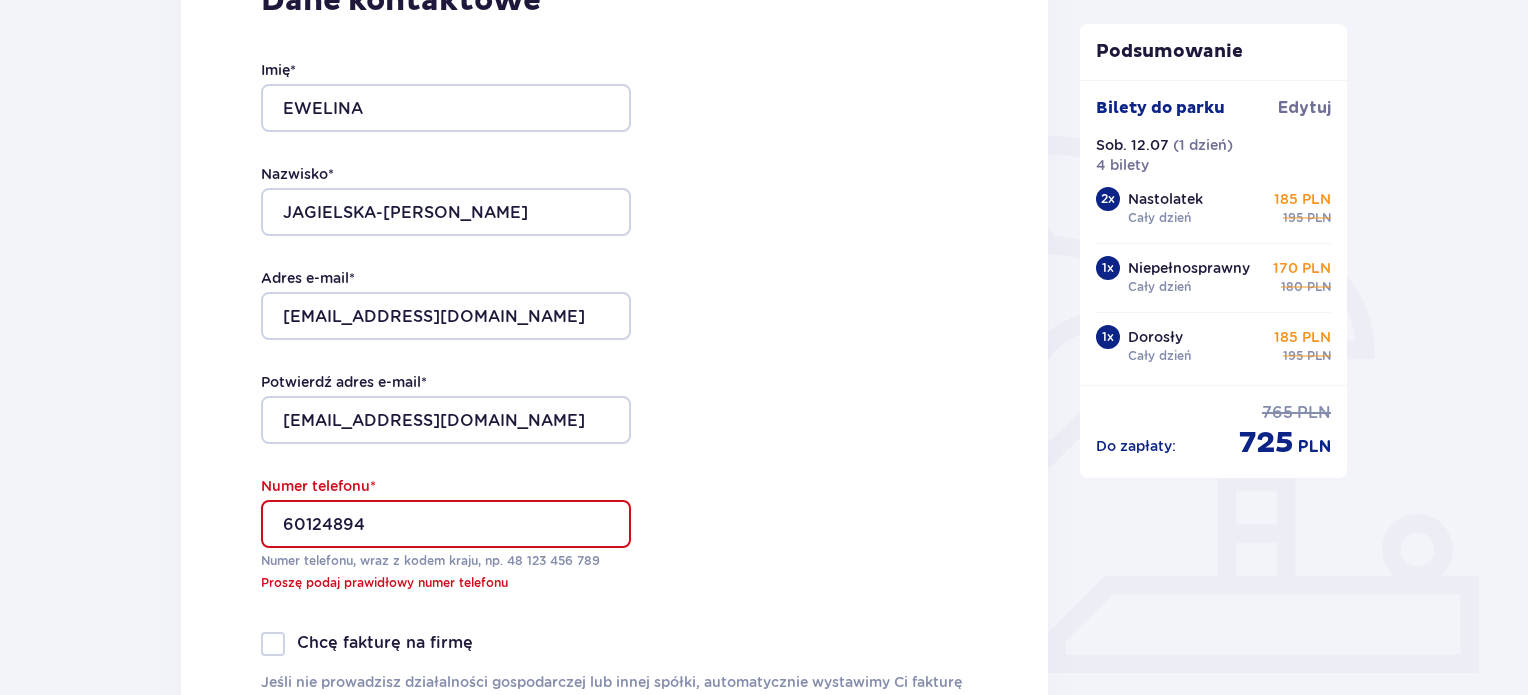 click on "60124894" at bounding box center (446, 524) 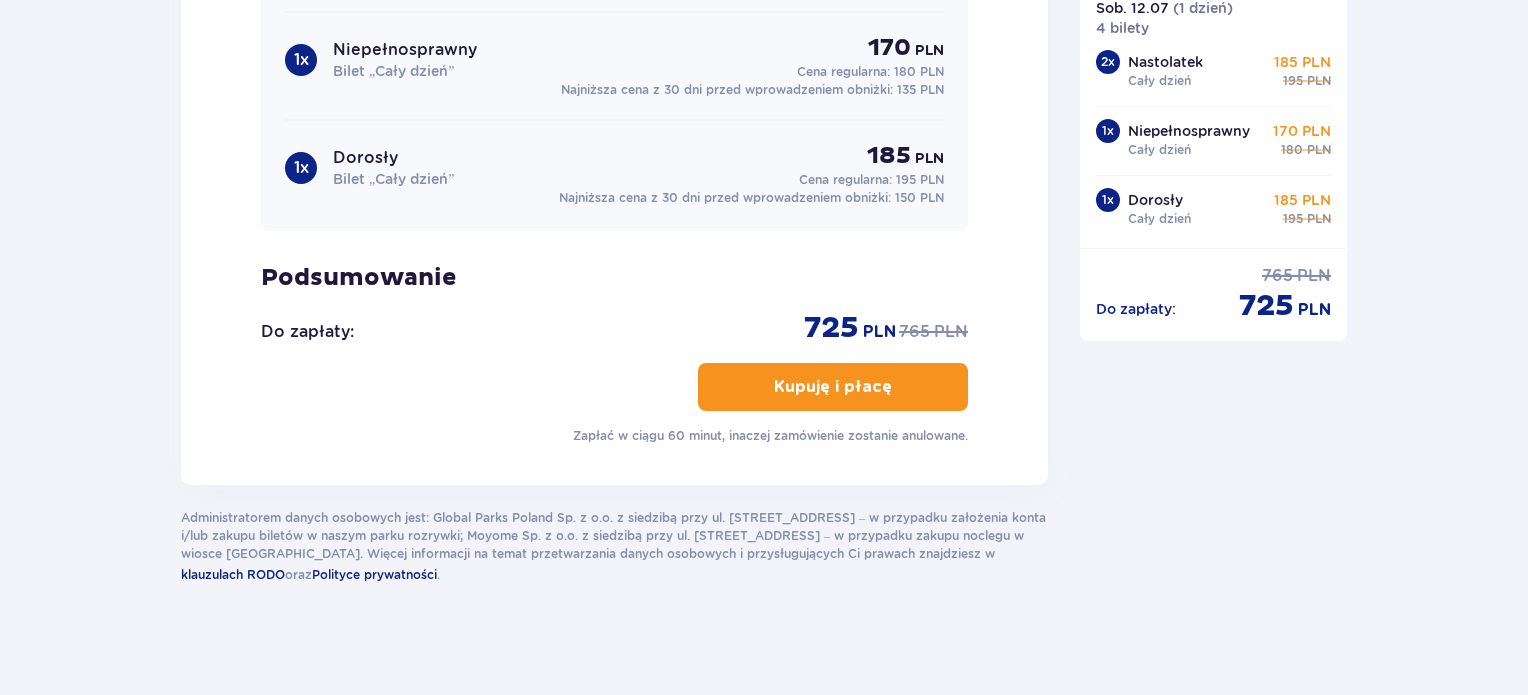 scroll, scrollTop: 2168, scrollLeft: 0, axis: vertical 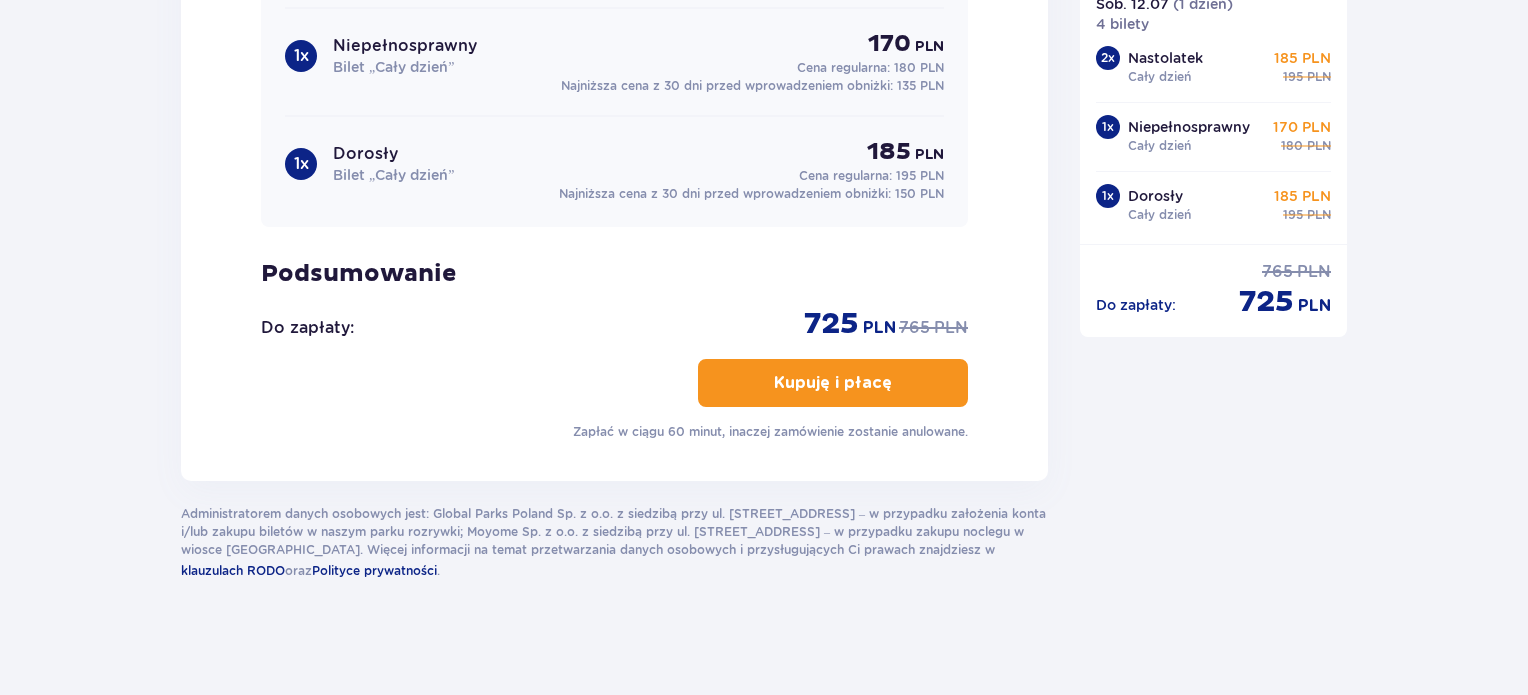 click on "Kupuję i płacę" at bounding box center (833, 383) 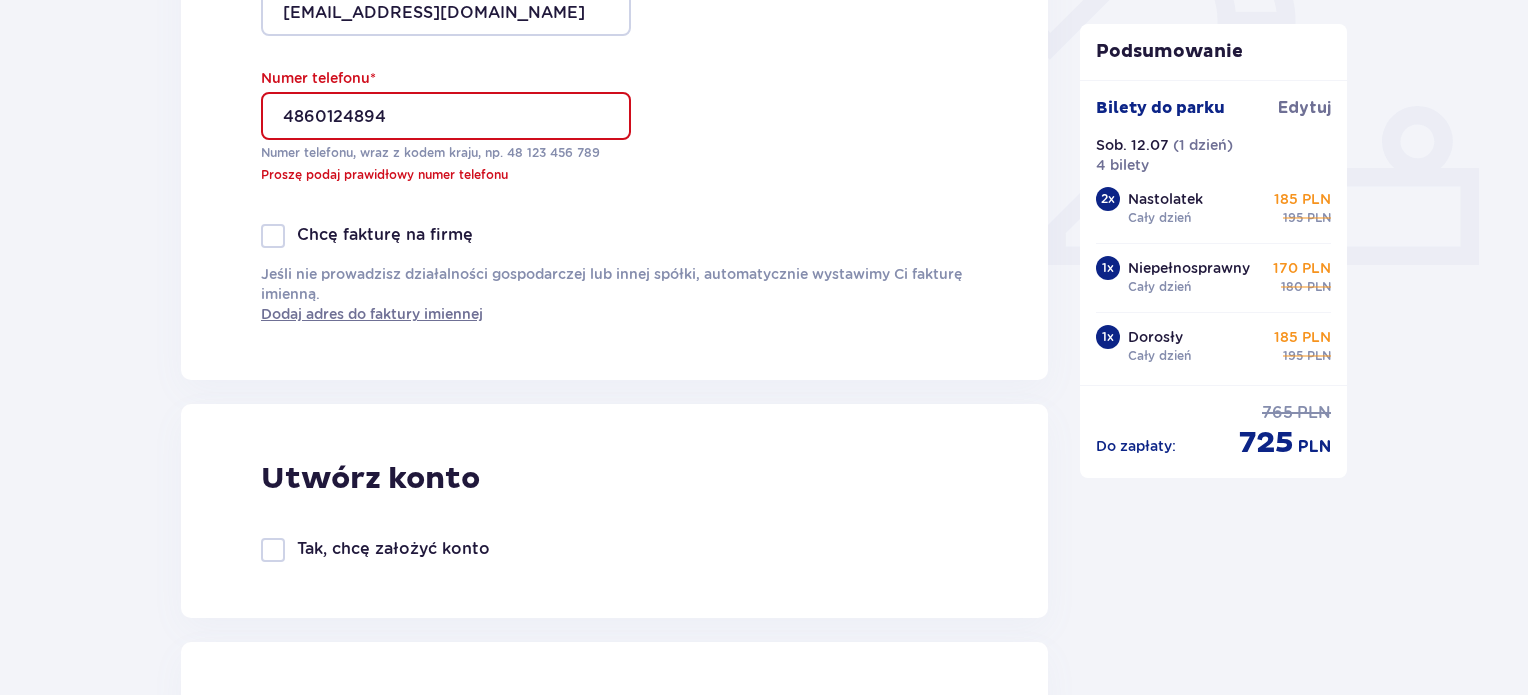 scroll, scrollTop: 760, scrollLeft: 0, axis: vertical 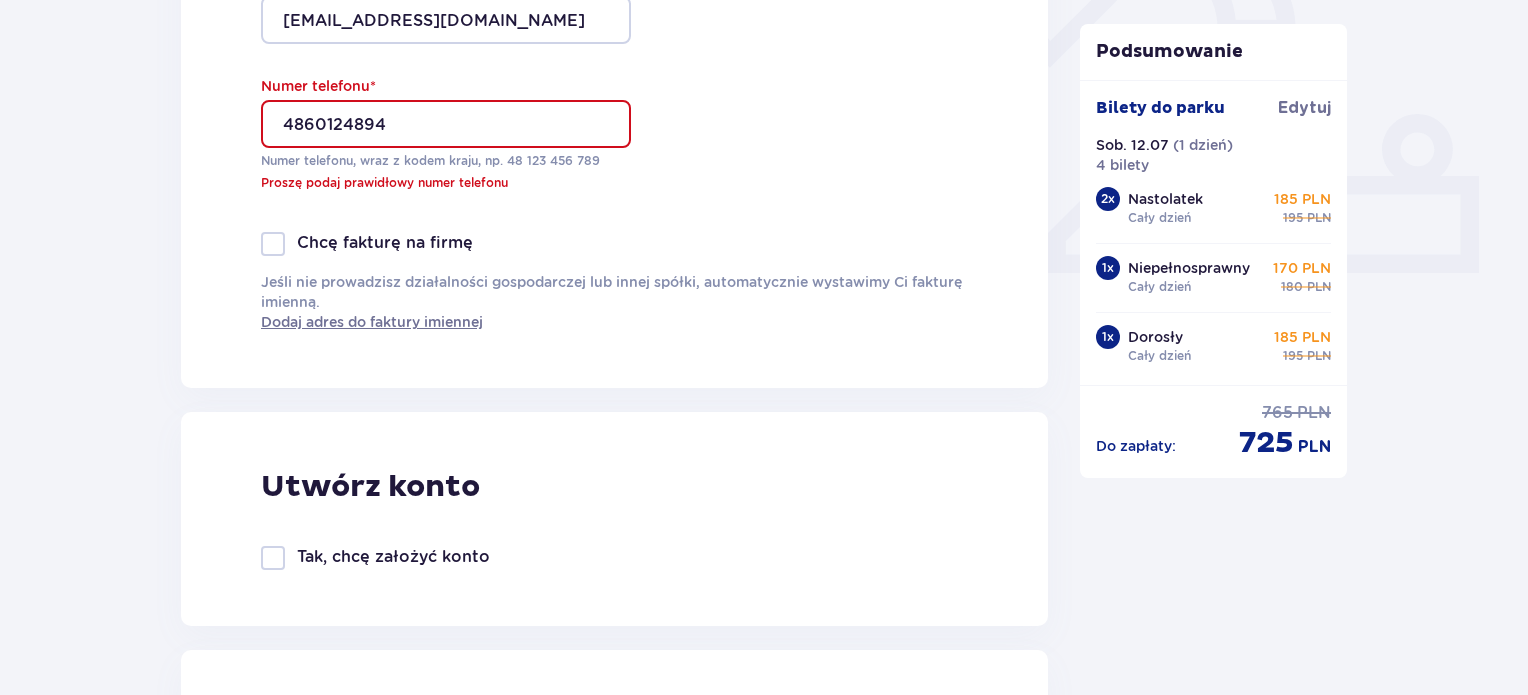 click on "4860124894" at bounding box center [446, 124] 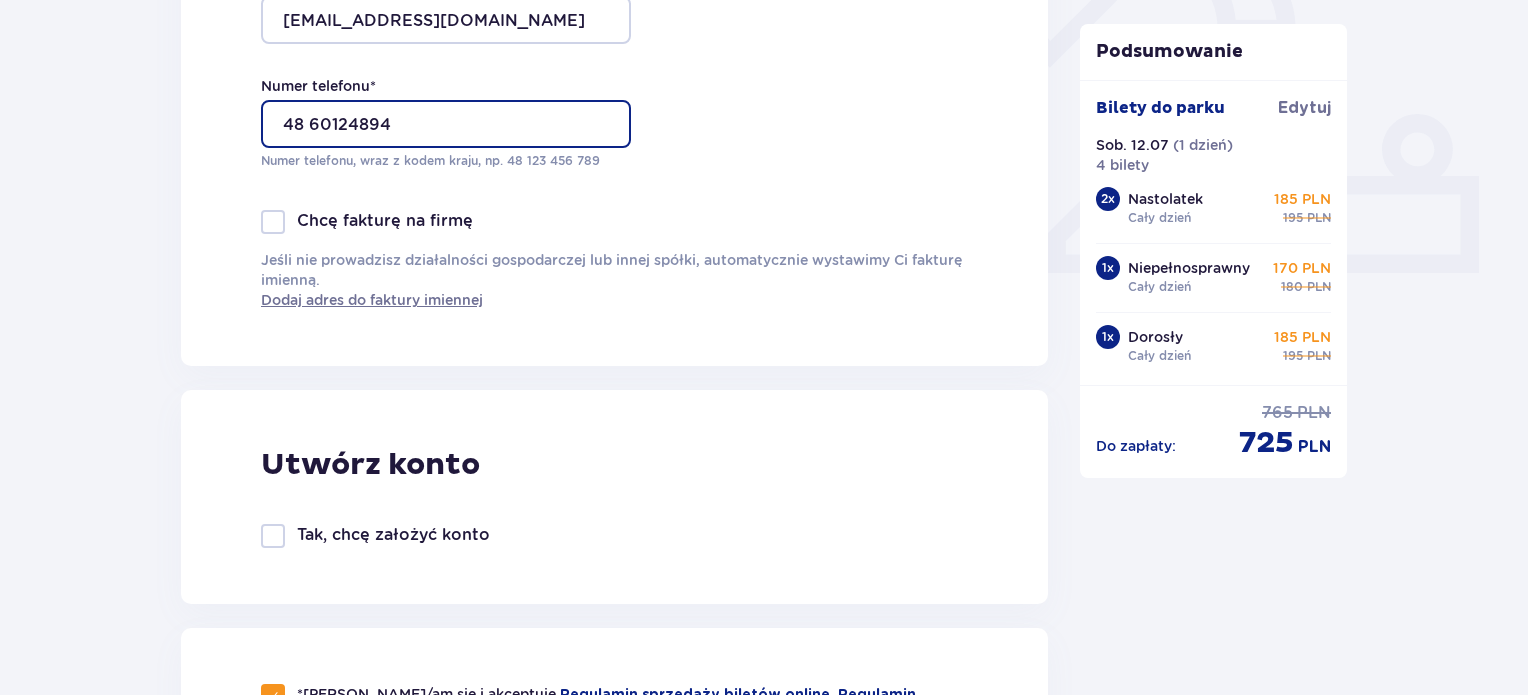 click on "48 60124894" at bounding box center [446, 124] 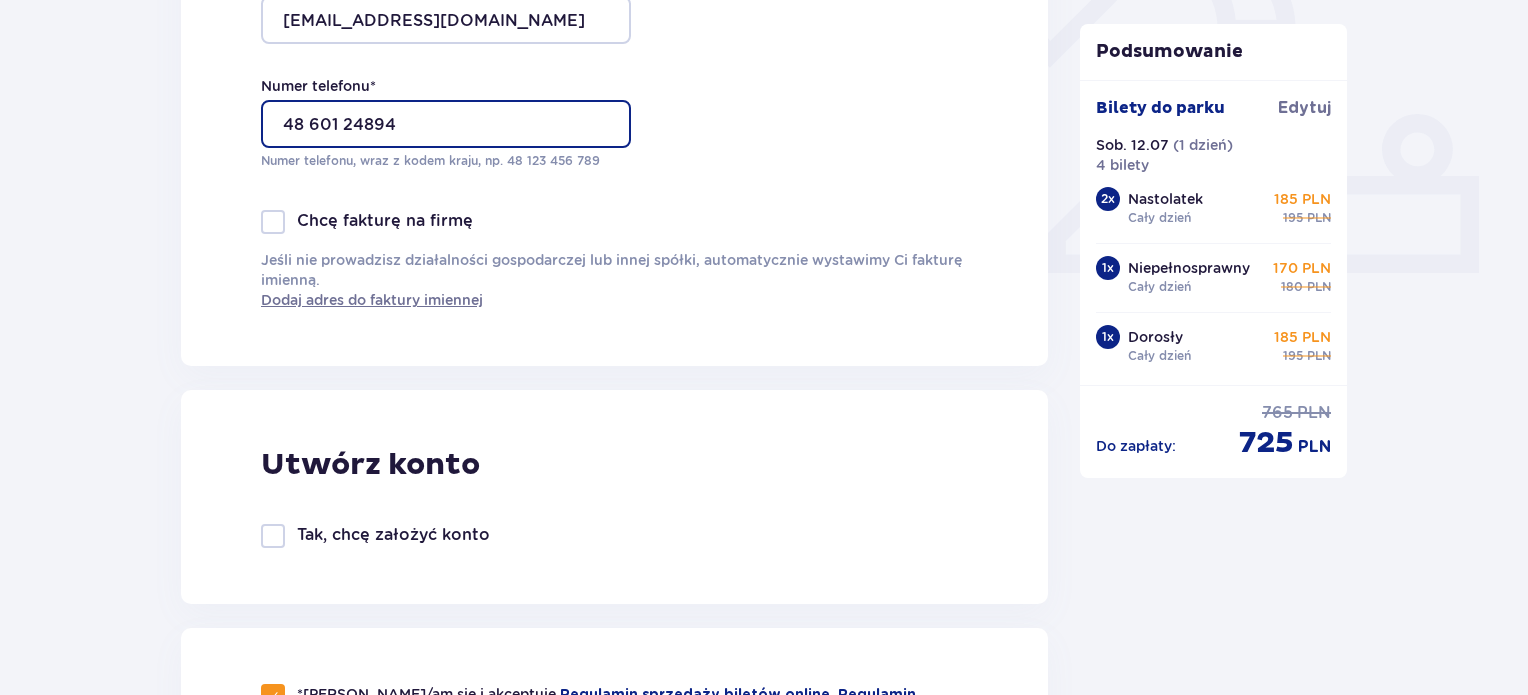 click on "48 601 24894" at bounding box center (446, 124) 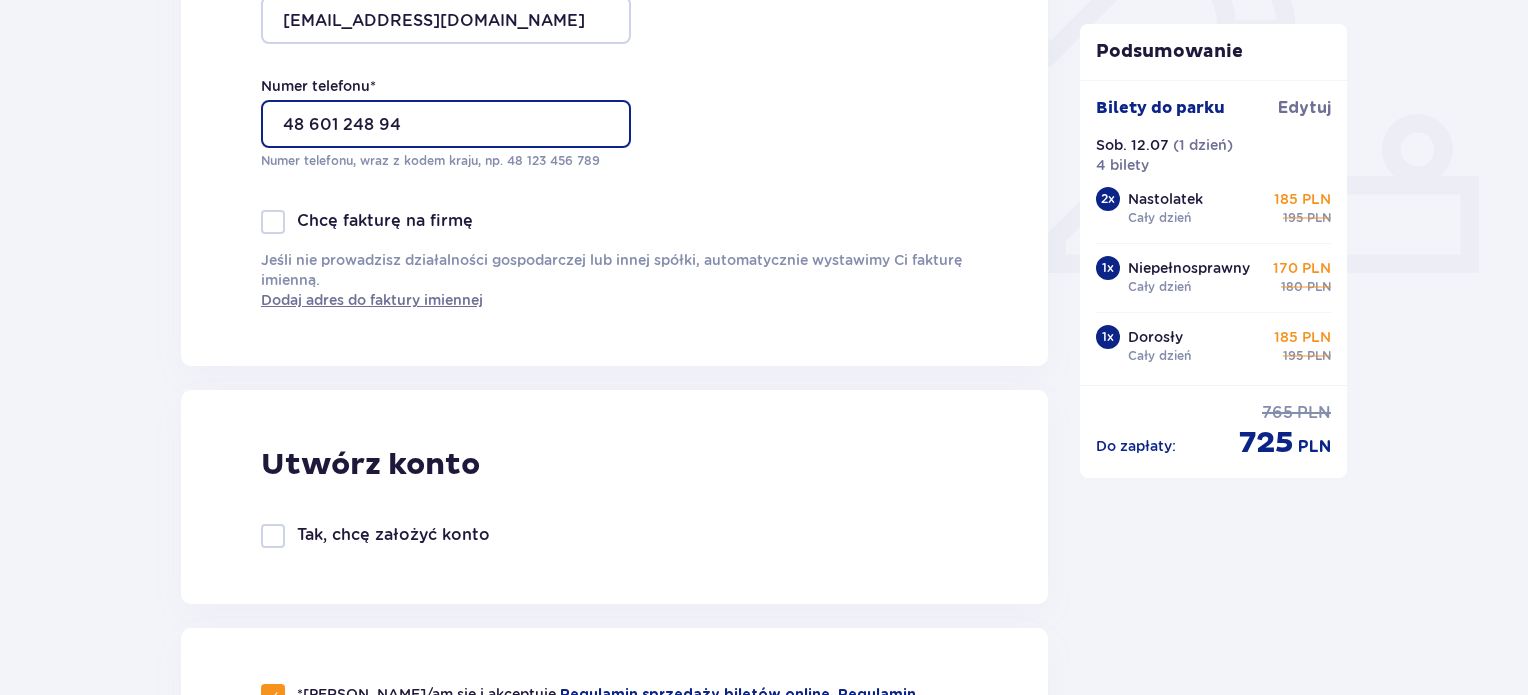 click on "48 601 248 94" at bounding box center (446, 124) 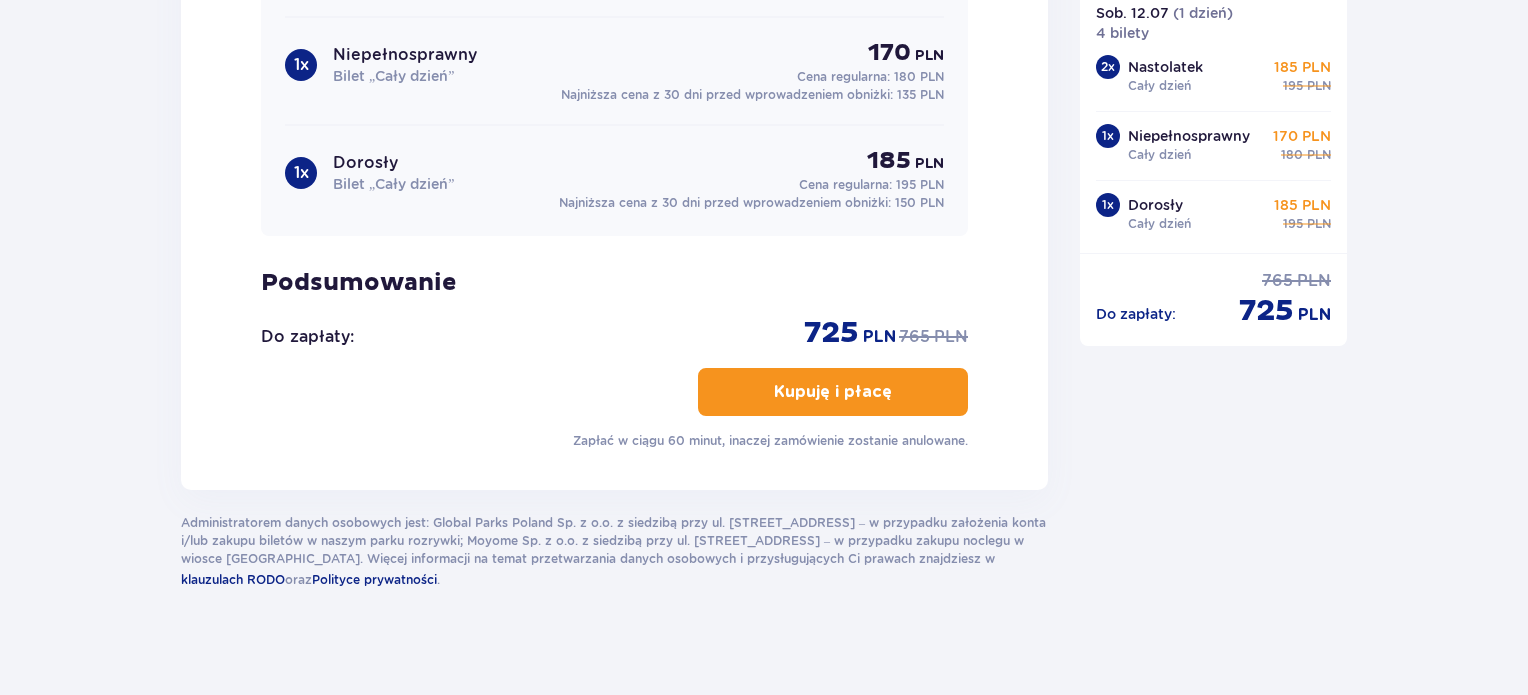 scroll, scrollTop: 2168, scrollLeft: 0, axis: vertical 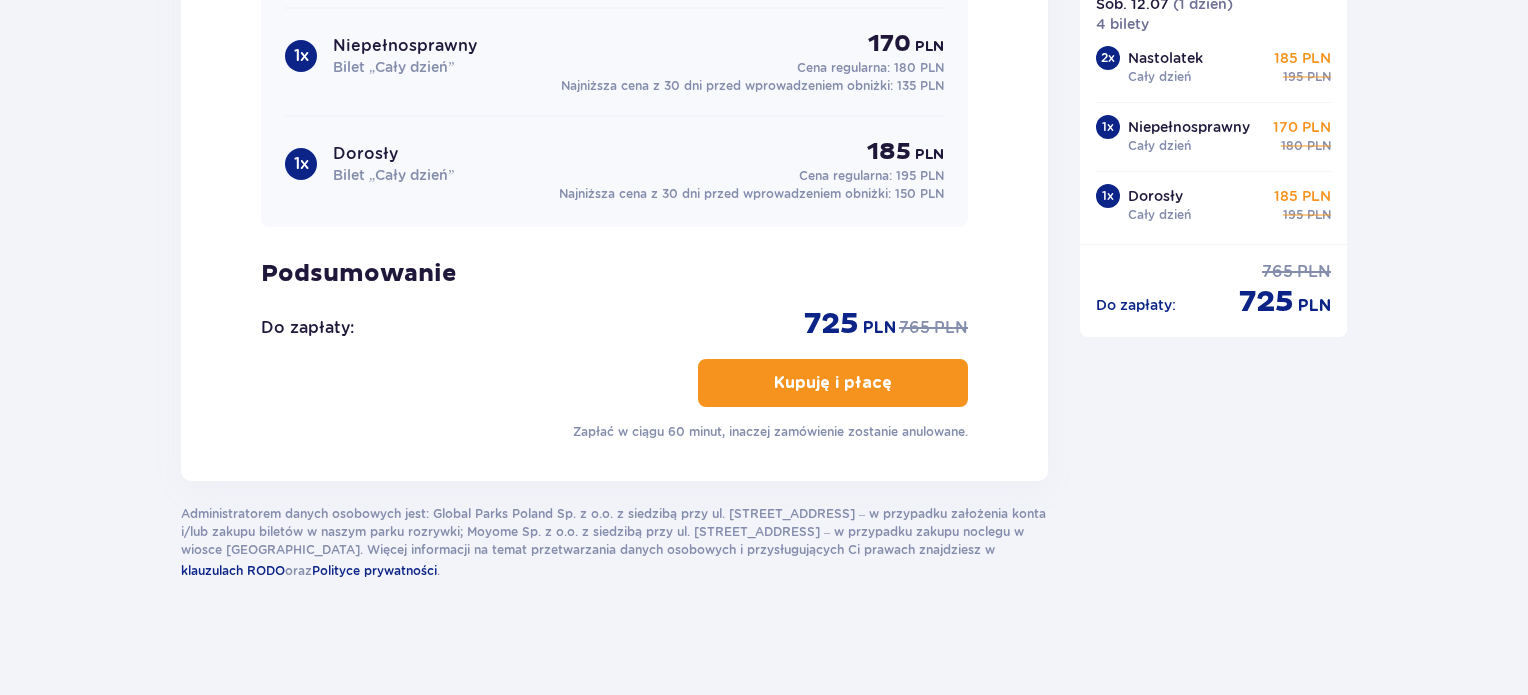 type on "48 601 248 948" 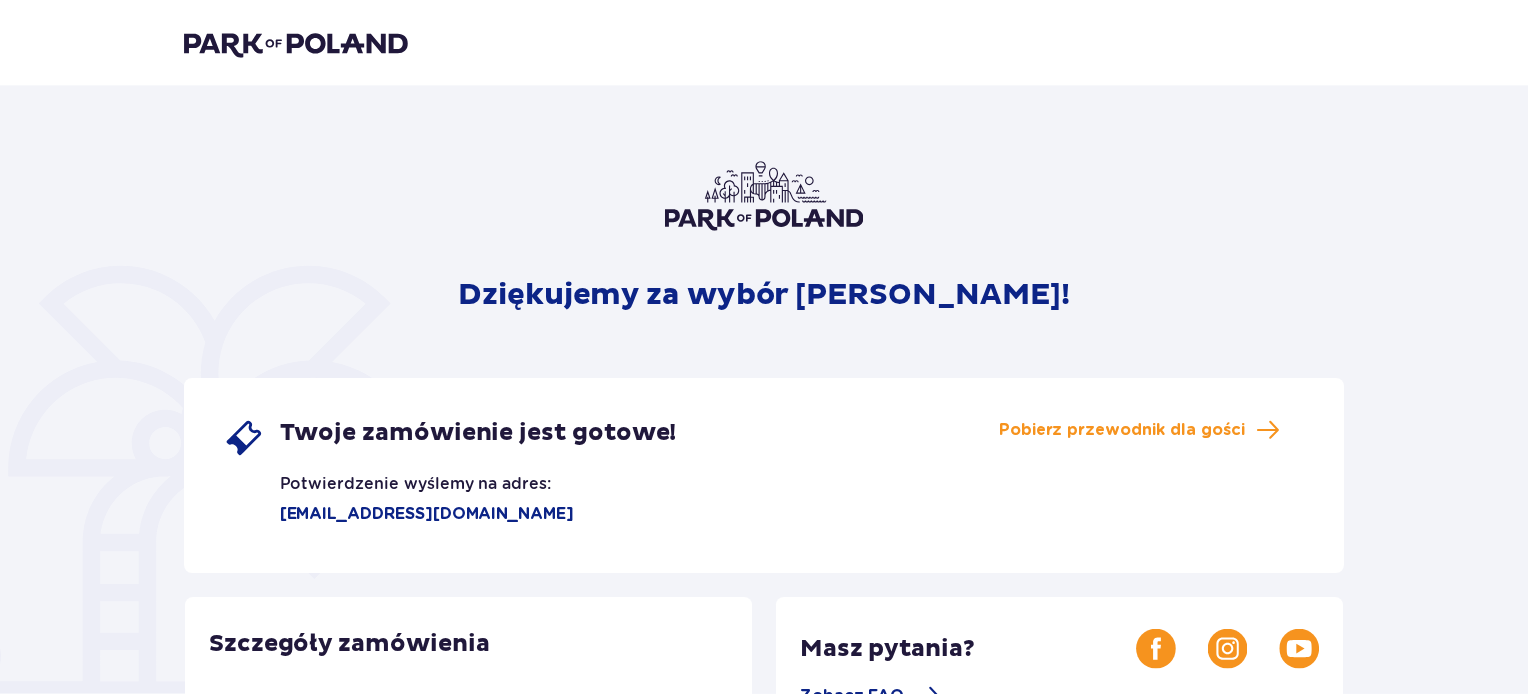 scroll, scrollTop: 0, scrollLeft: 0, axis: both 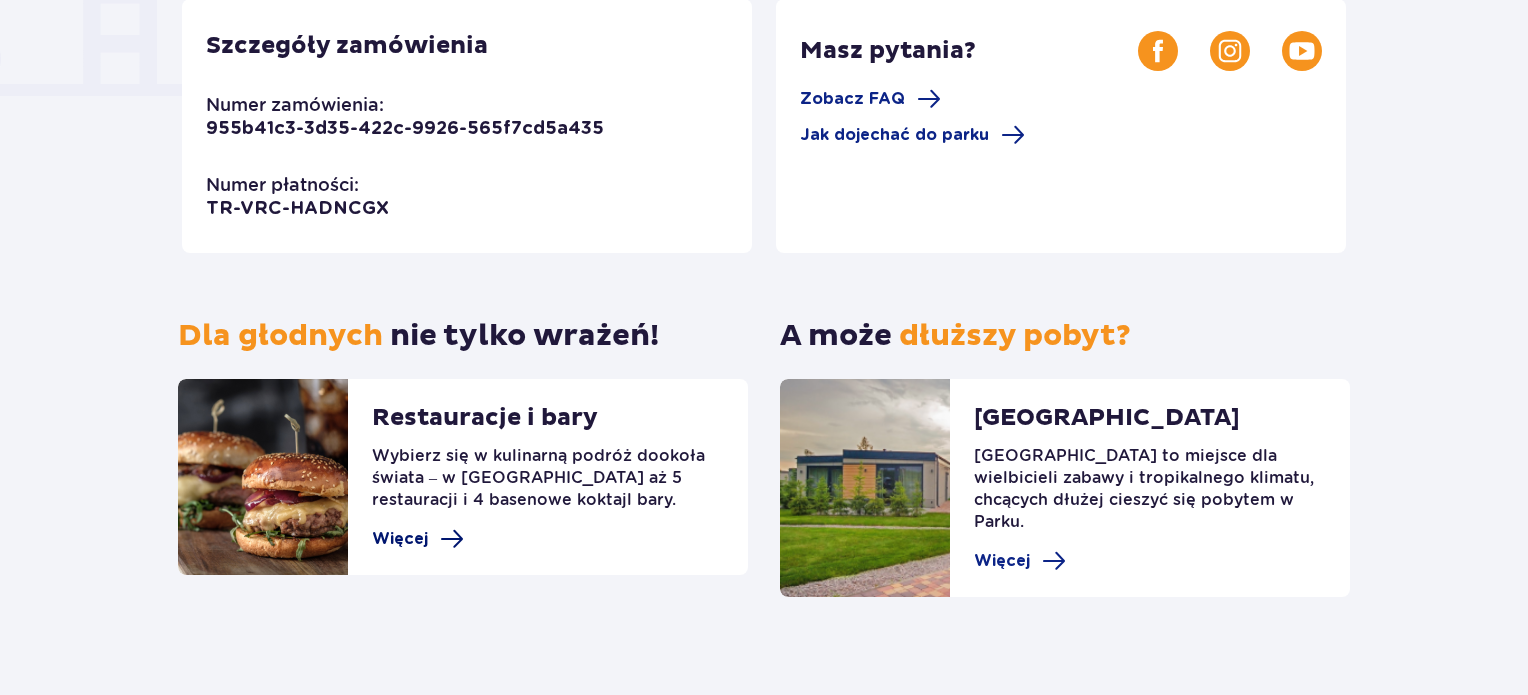 click on "Więcej" at bounding box center (400, 539) 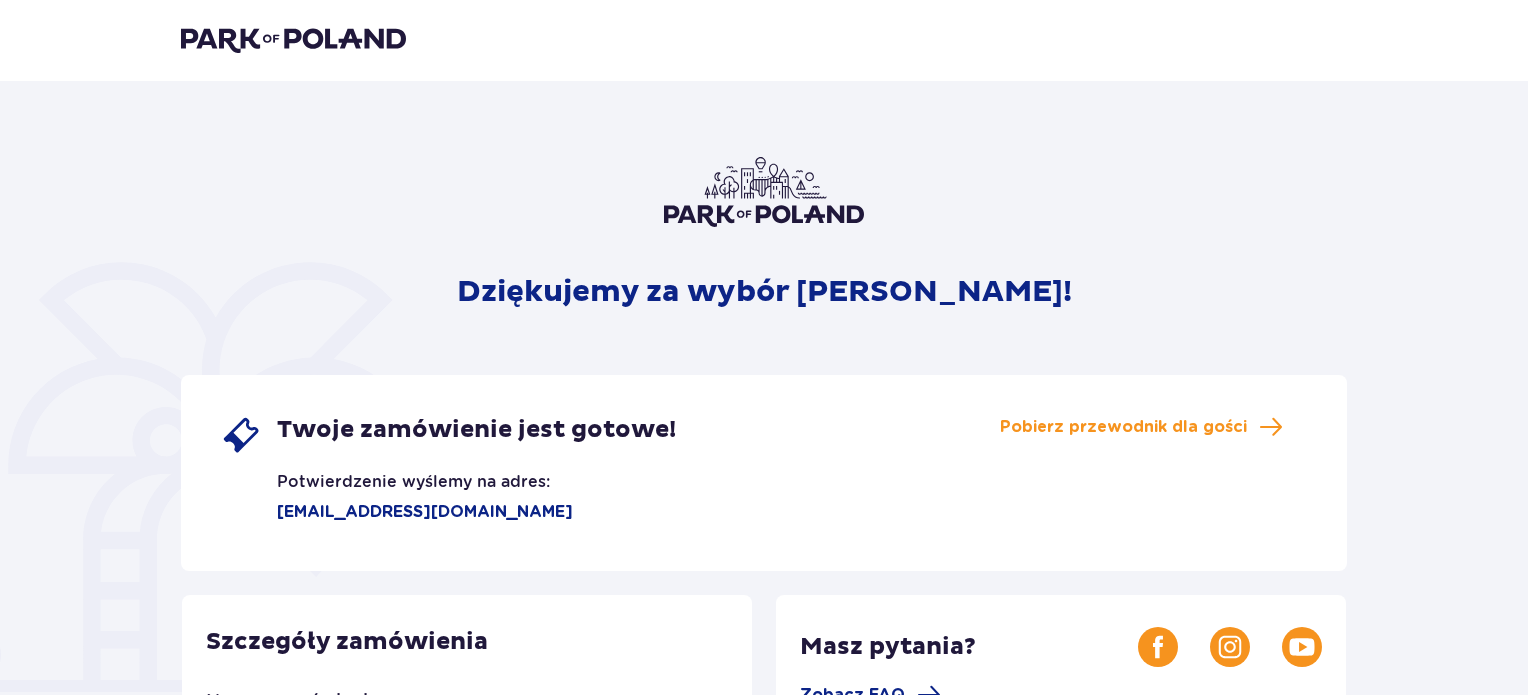scroll, scrollTop: 0, scrollLeft: 0, axis: both 